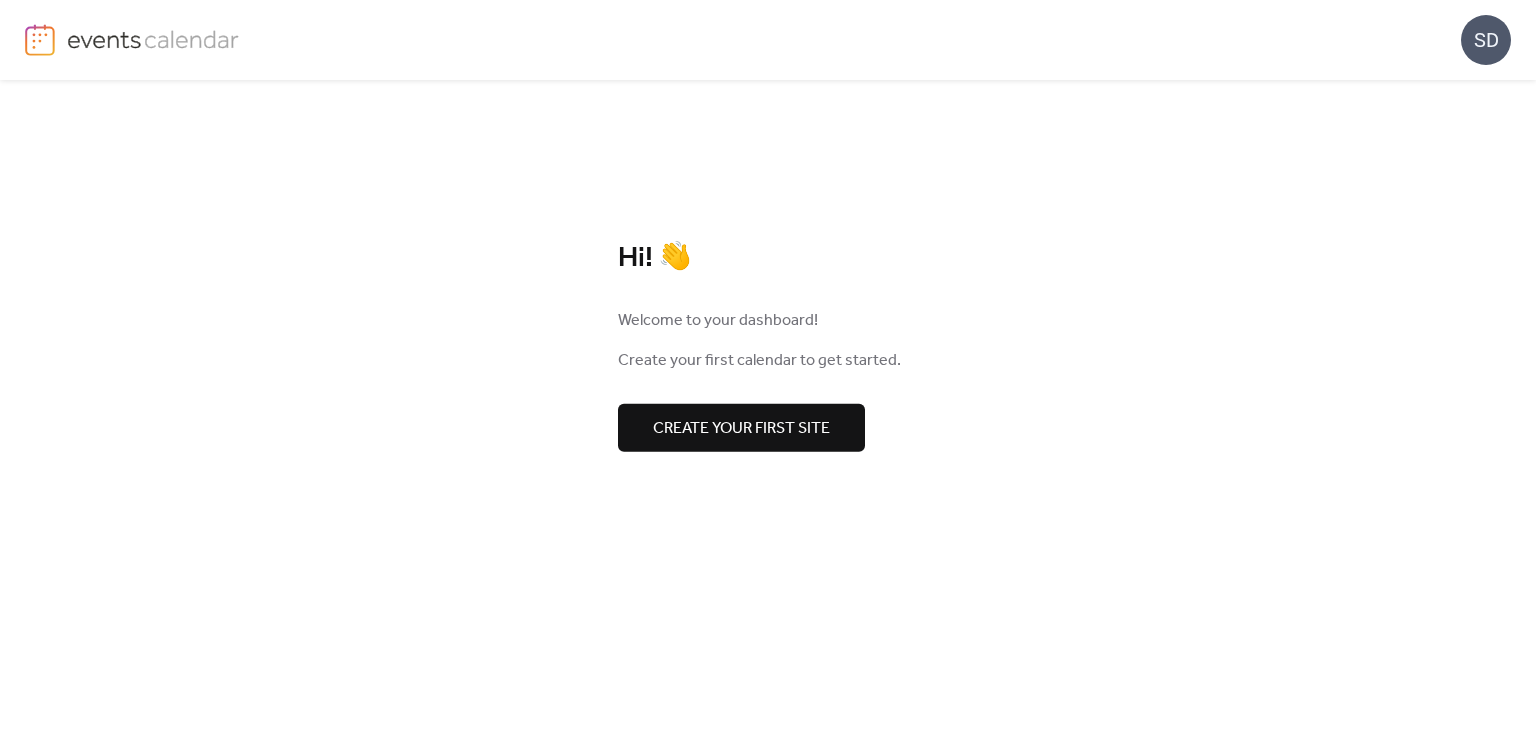 scroll, scrollTop: 0, scrollLeft: 0, axis: both 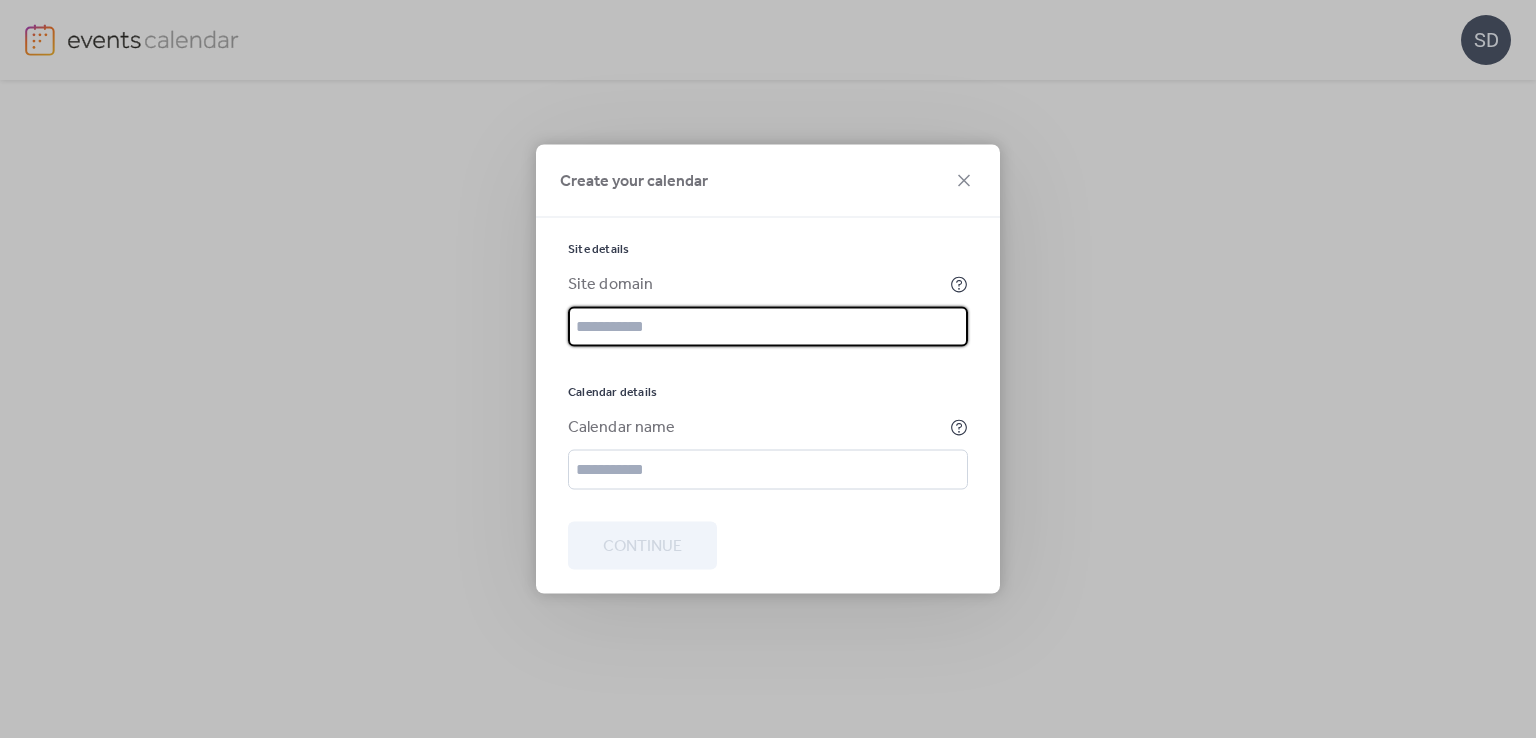 click at bounding box center [768, 327] 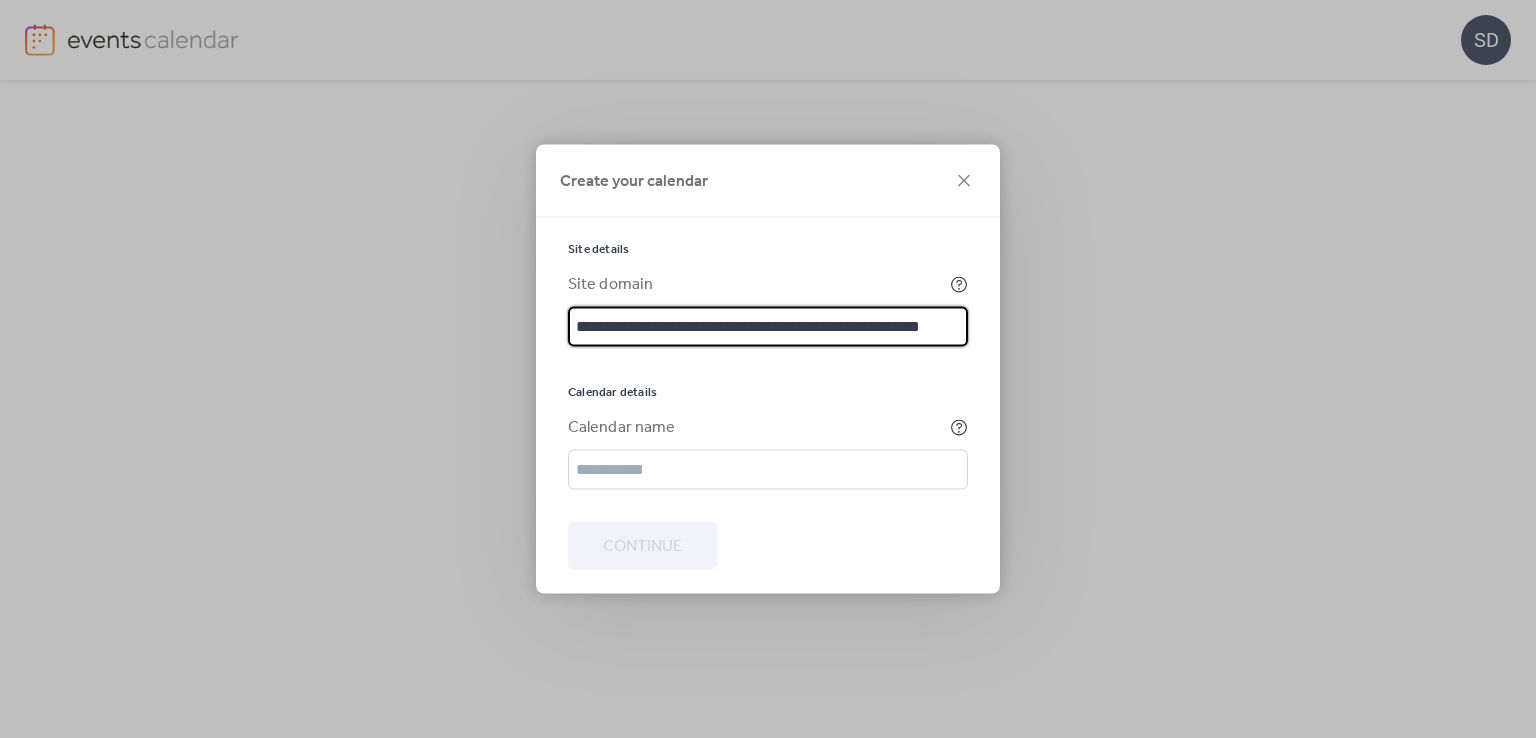 scroll, scrollTop: 0, scrollLeft: 20, axis: horizontal 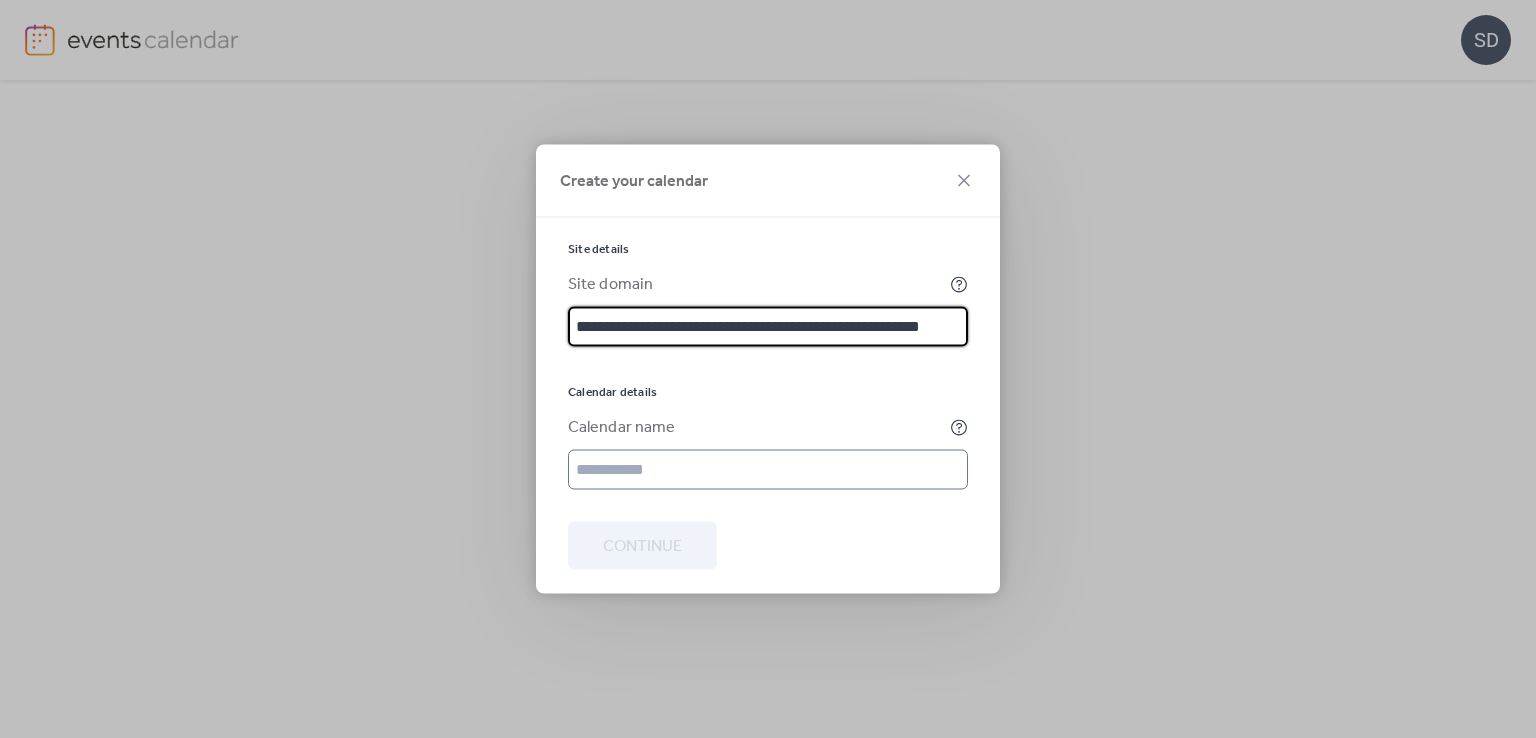 type on "**********" 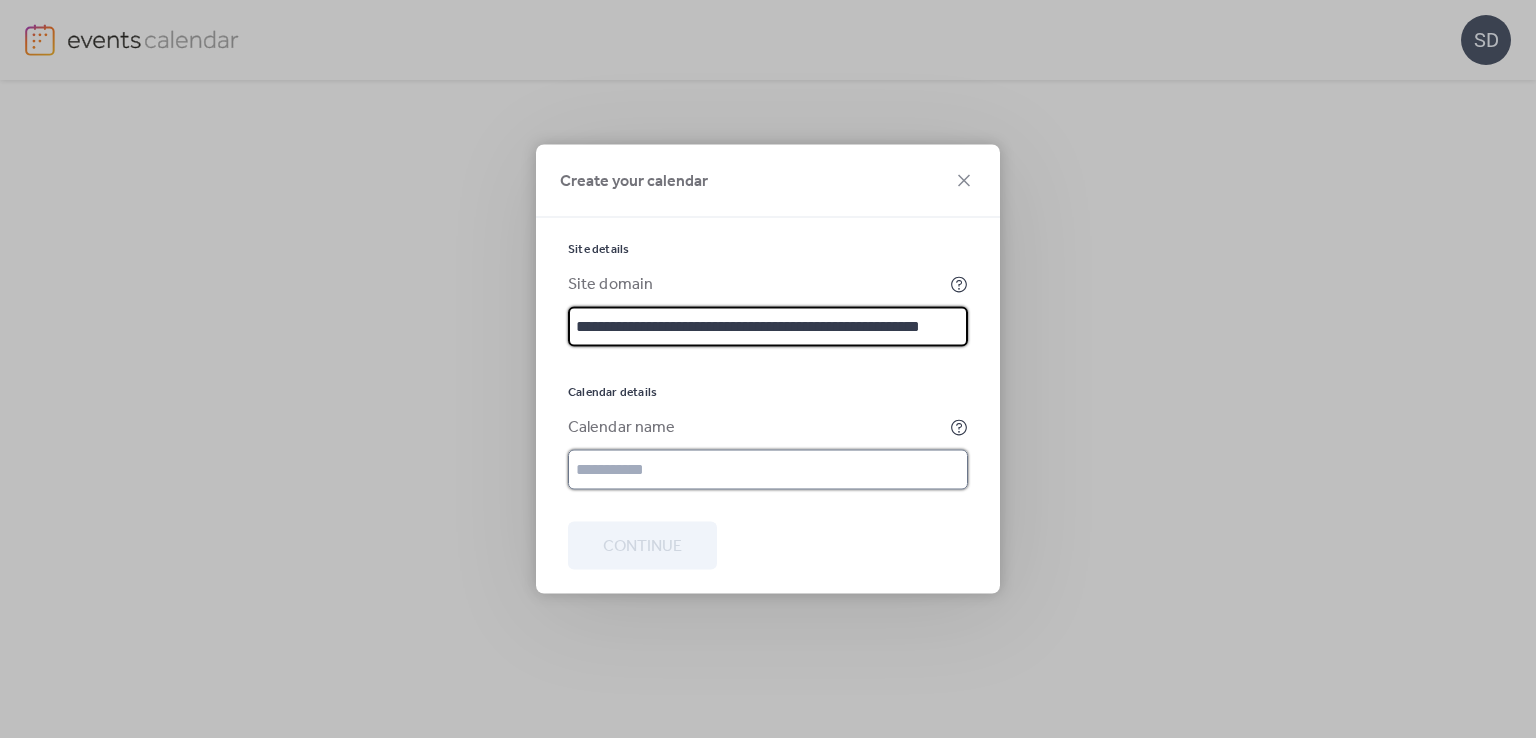 click at bounding box center [768, 470] 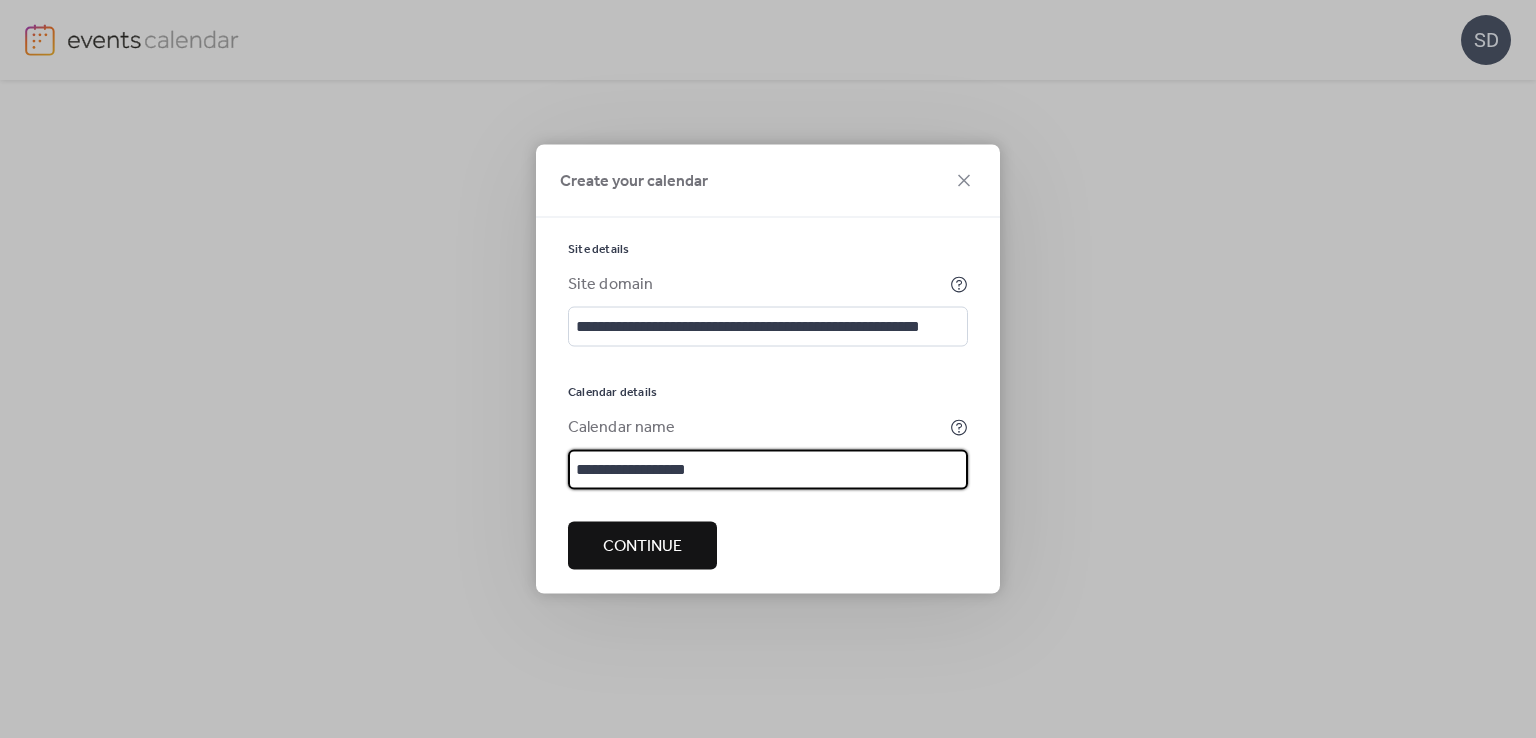 type on "**********" 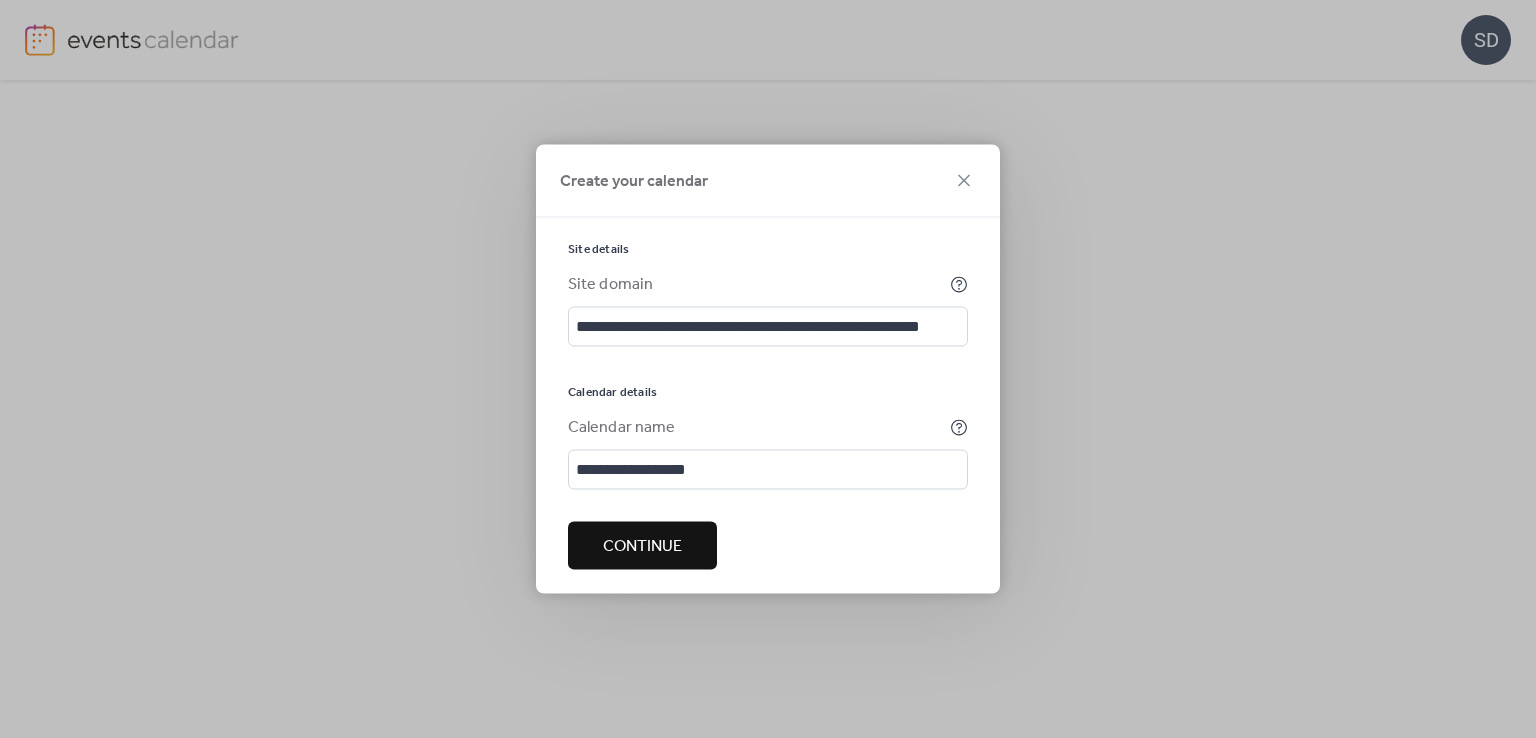 click on "Continue" at bounding box center [642, 546] 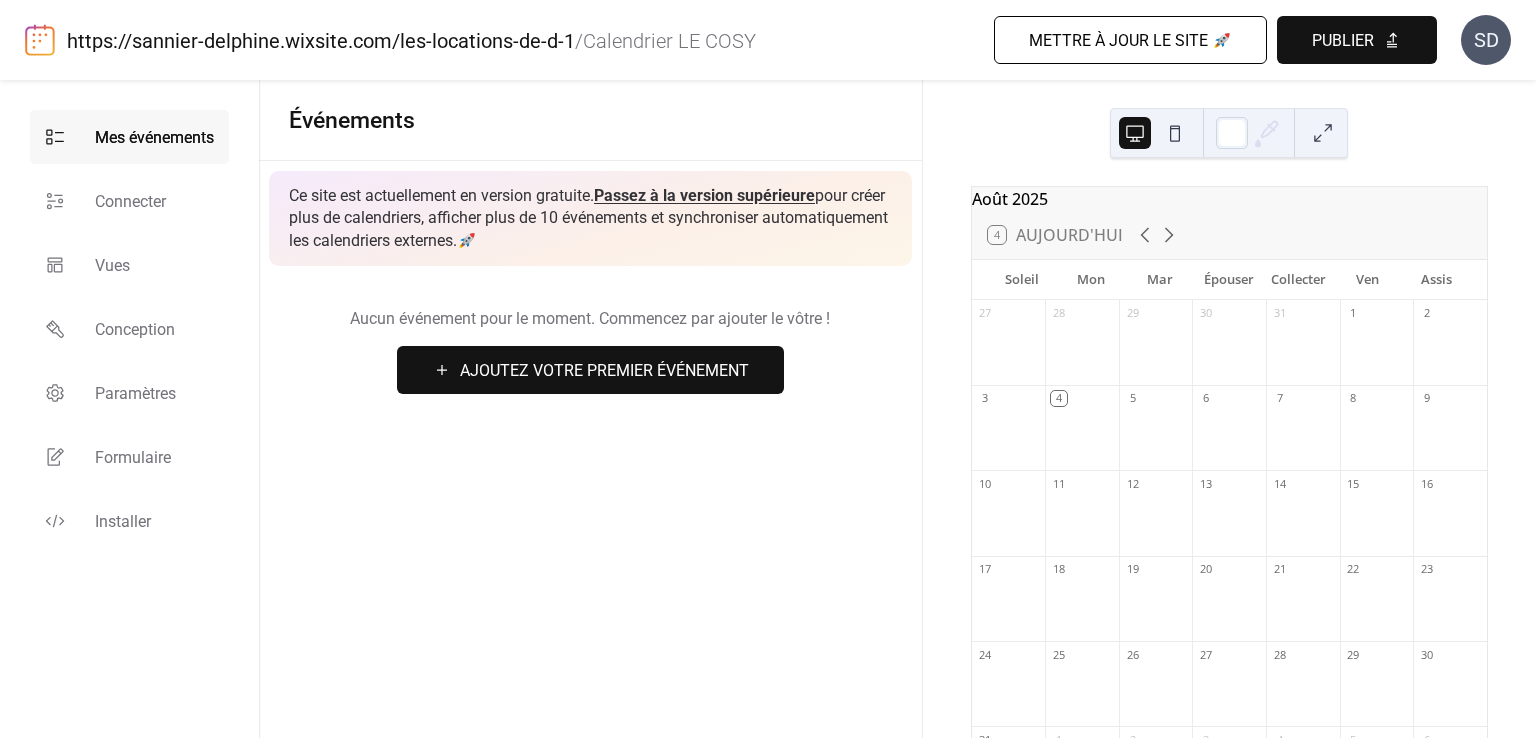 click on "Ajoutez votre premier événement" at bounding box center (604, 371) 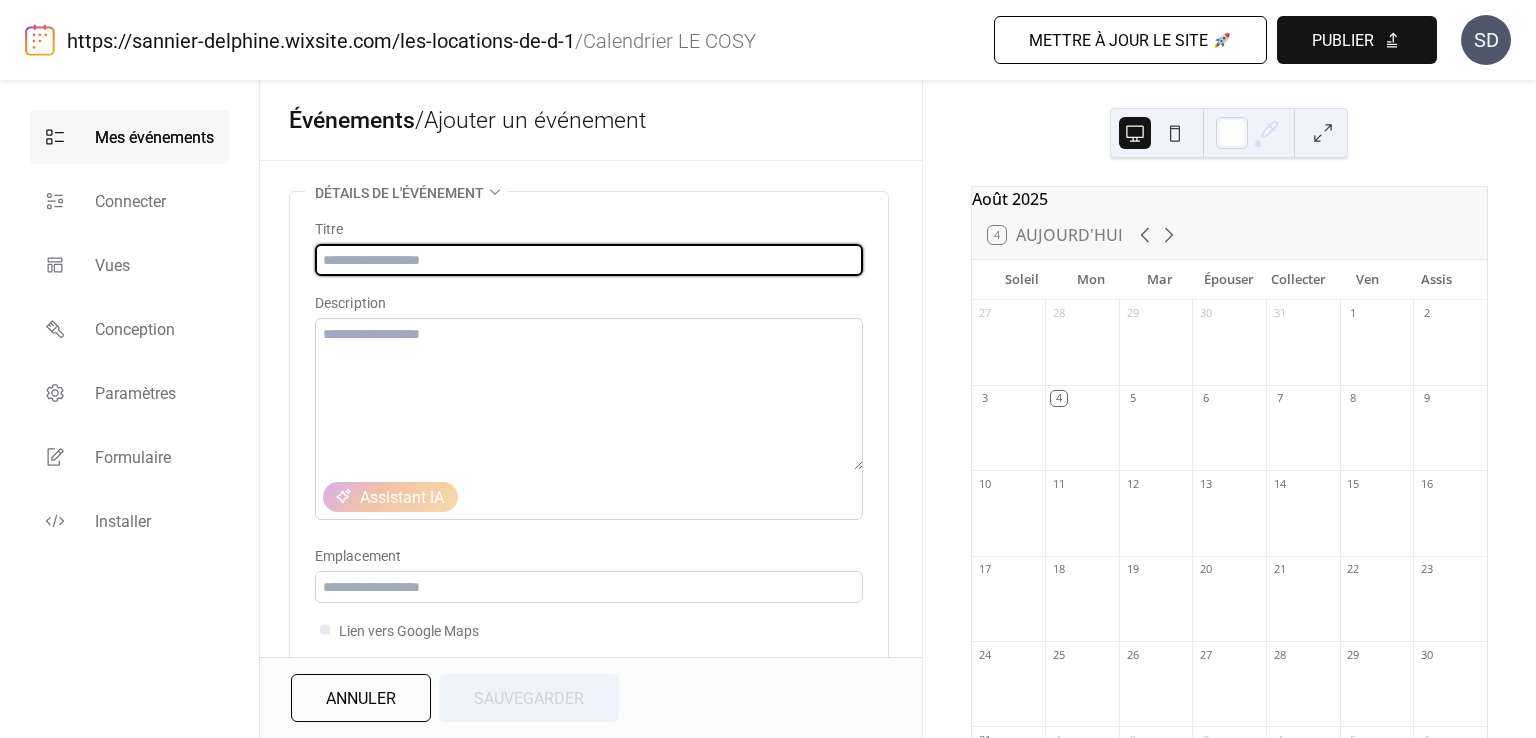click on "Annuler" at bounding box center (361, 699) 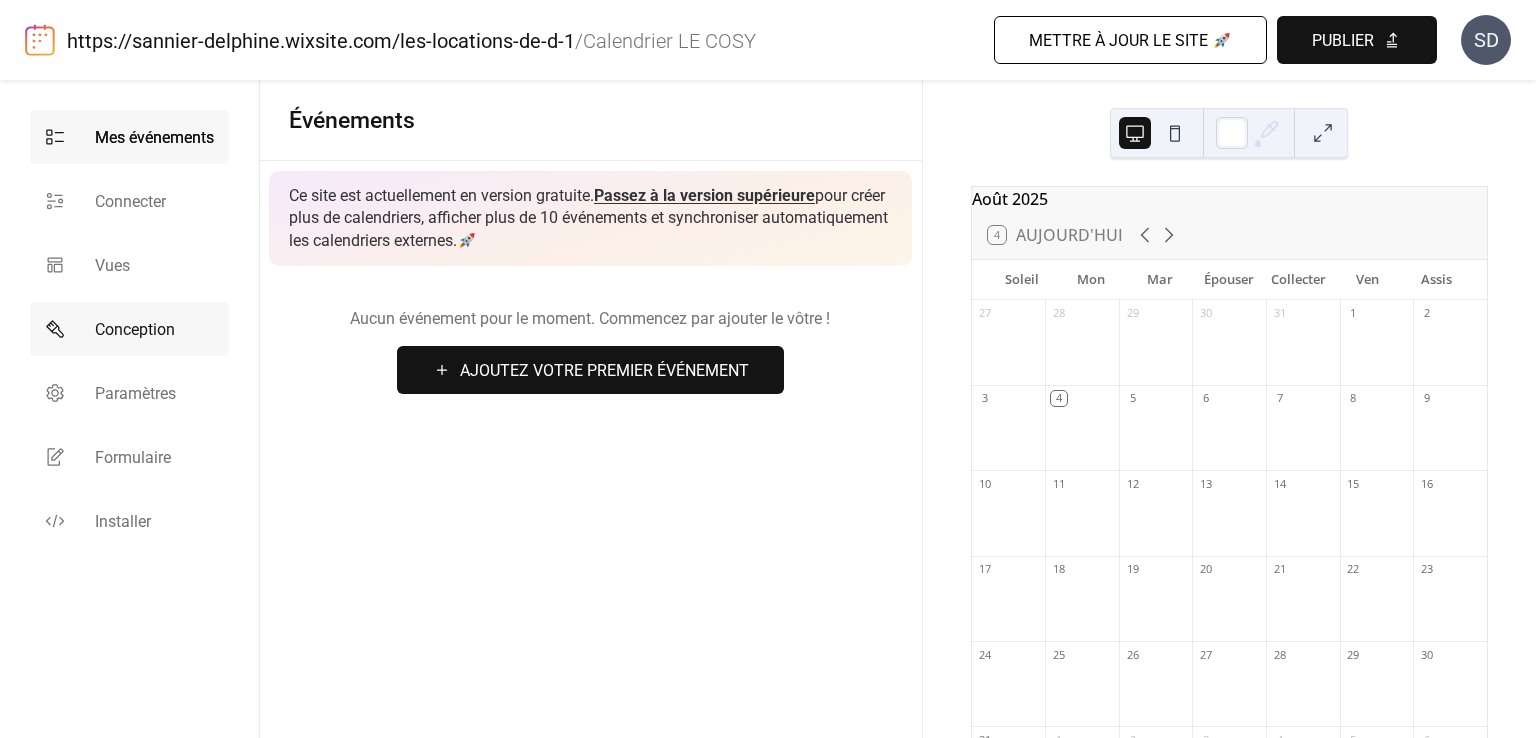 click on "Conception" at bounding box center [135, 329] 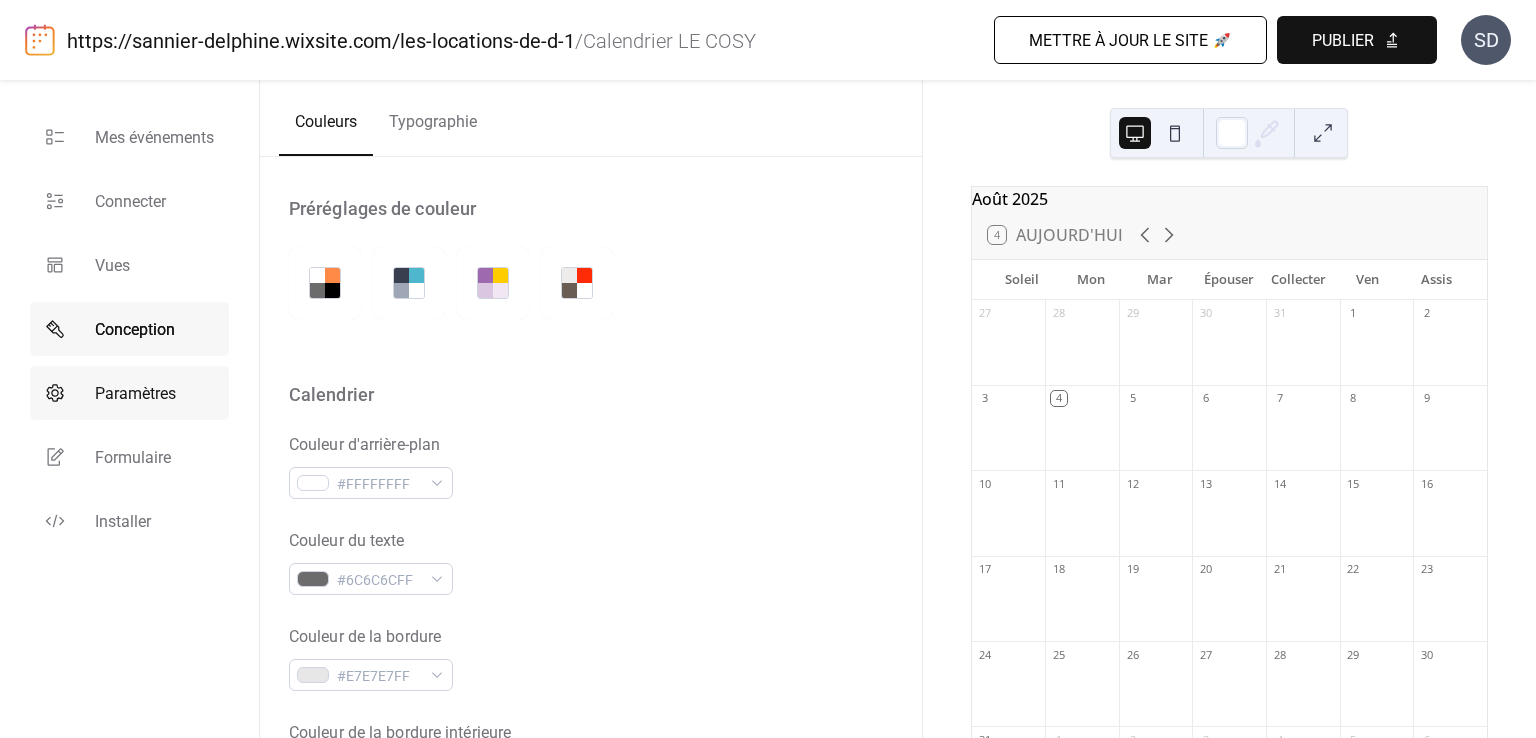 click on "Paramètres" at bounding box center [135, 393] 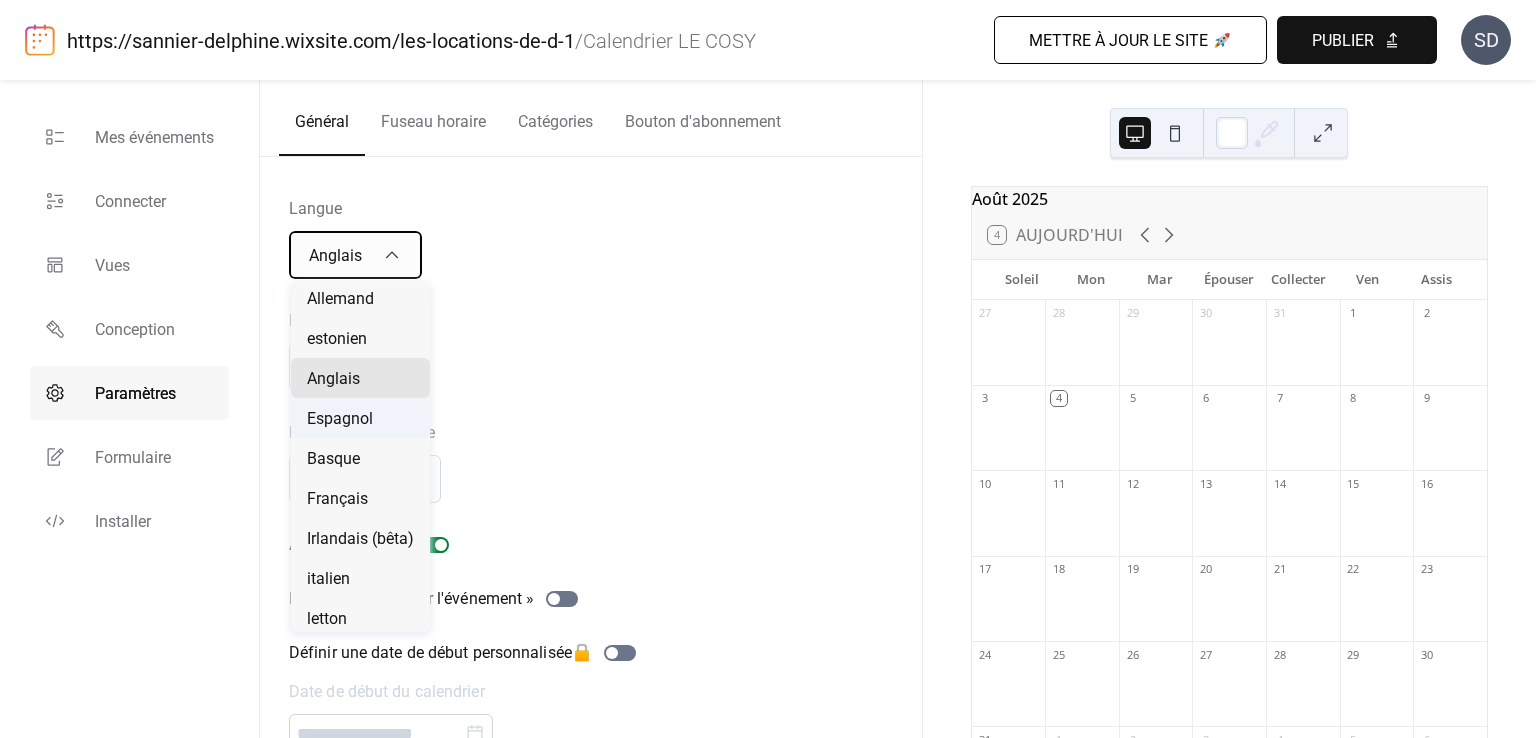 scroll, scrollTop: 124, scrollLeft: 0, axis: vertical 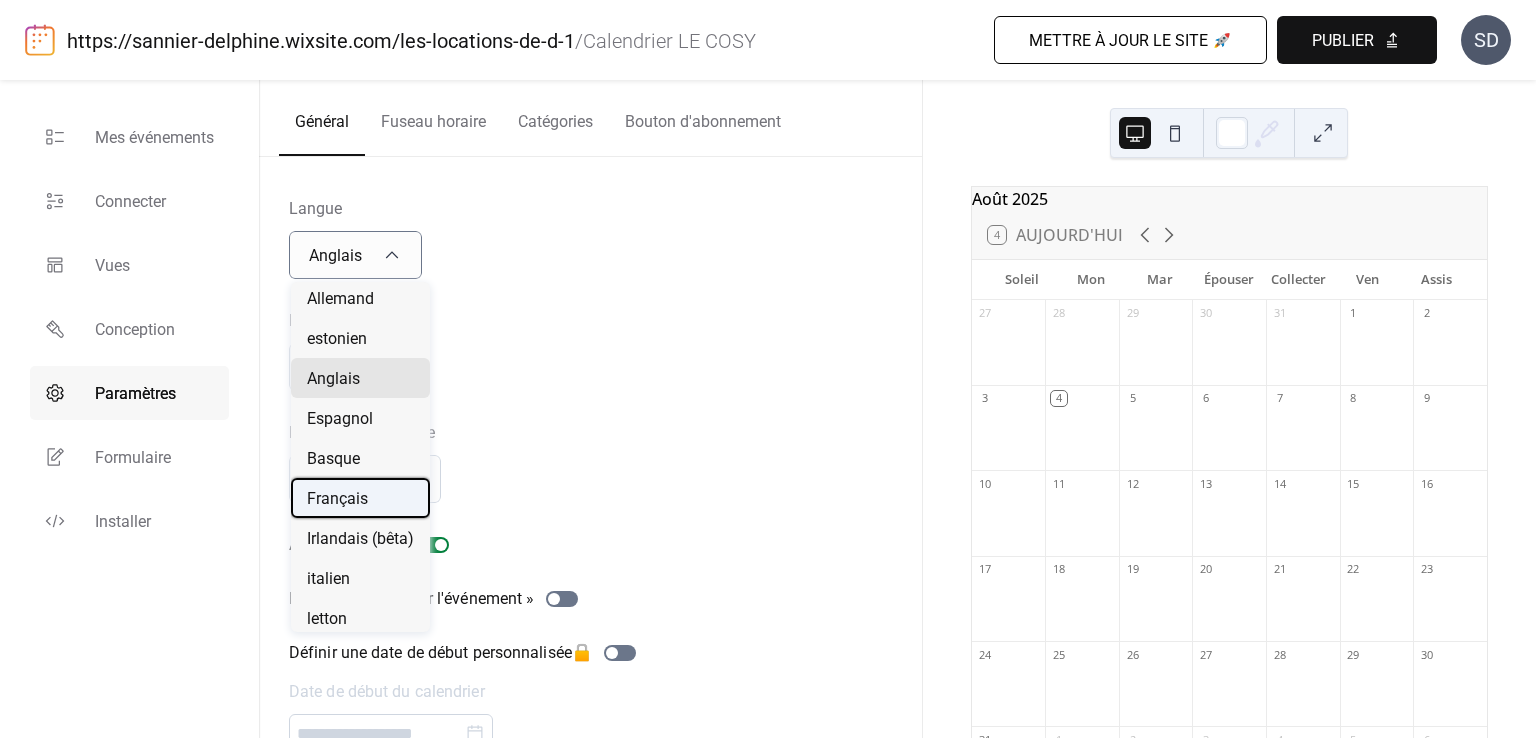 click on "Français" at bounding box center [337, 499] 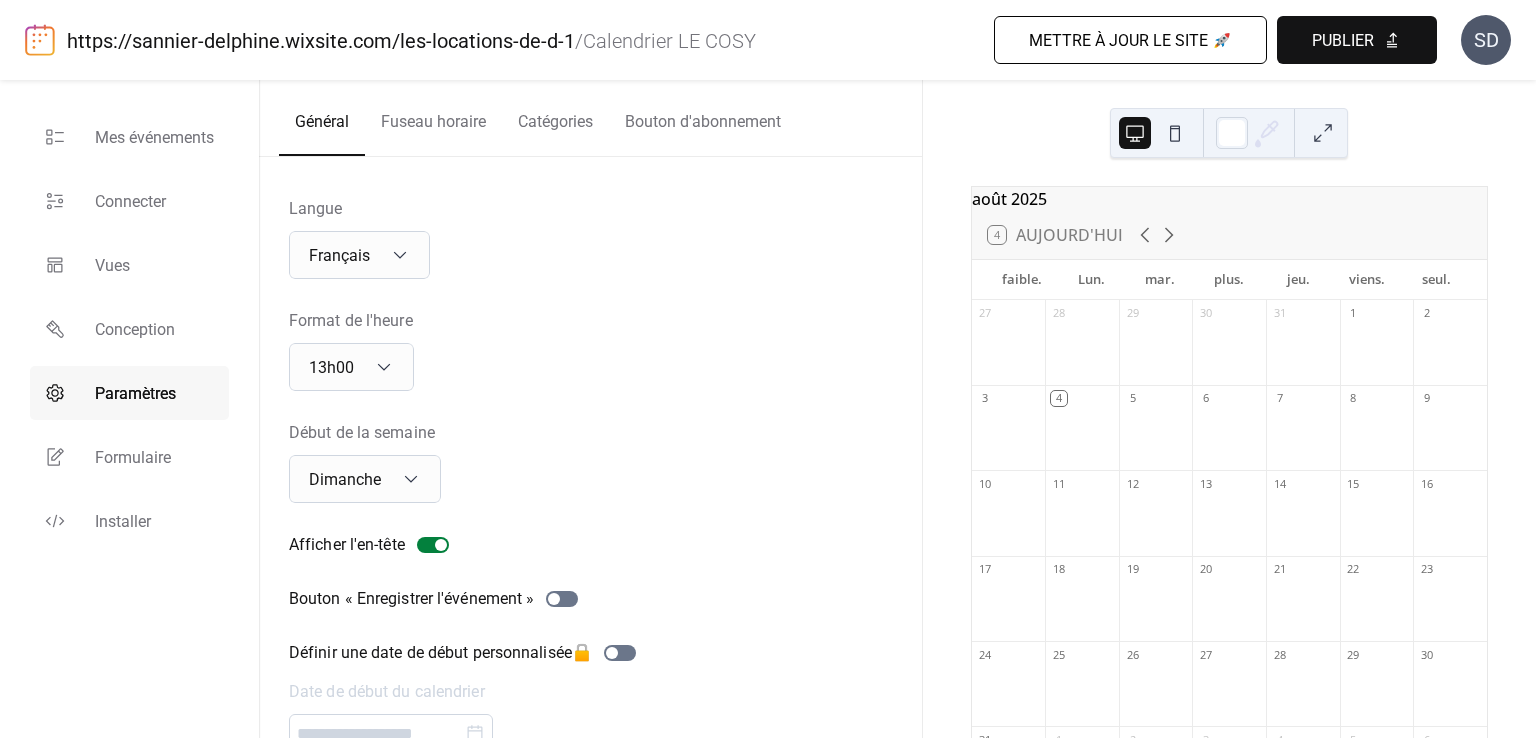 click on "Langue Français Format de l'heure 13h00 Début de la semaine Dimanche Afficher l'en-tête Bouton « Enregistrer l'événement » Définir une date de début personnalisée  🔒 Date de début du calendrier Masquer la marque  🔒" at bounding box center [590, 502] 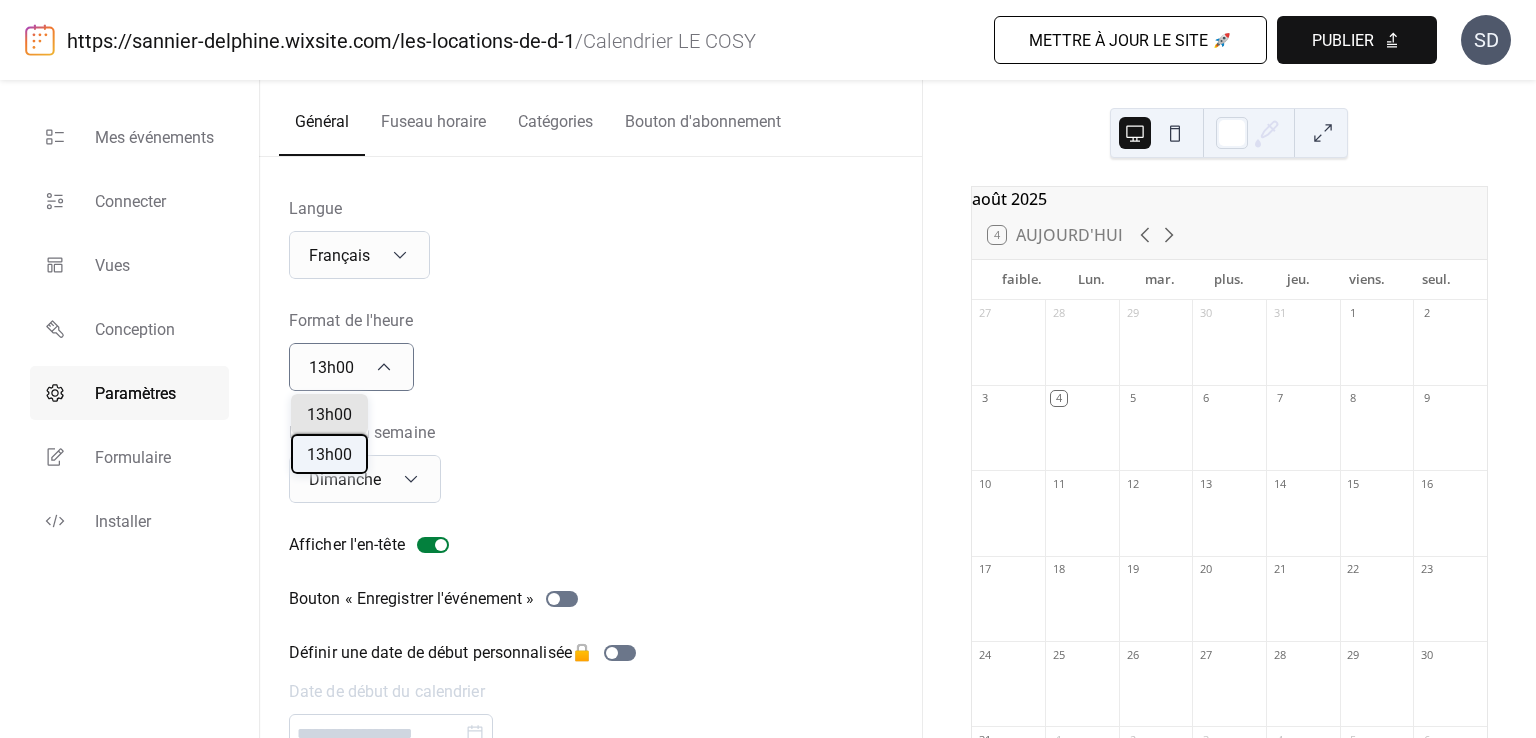 click on "13h00" at bounding box center [329, 454] 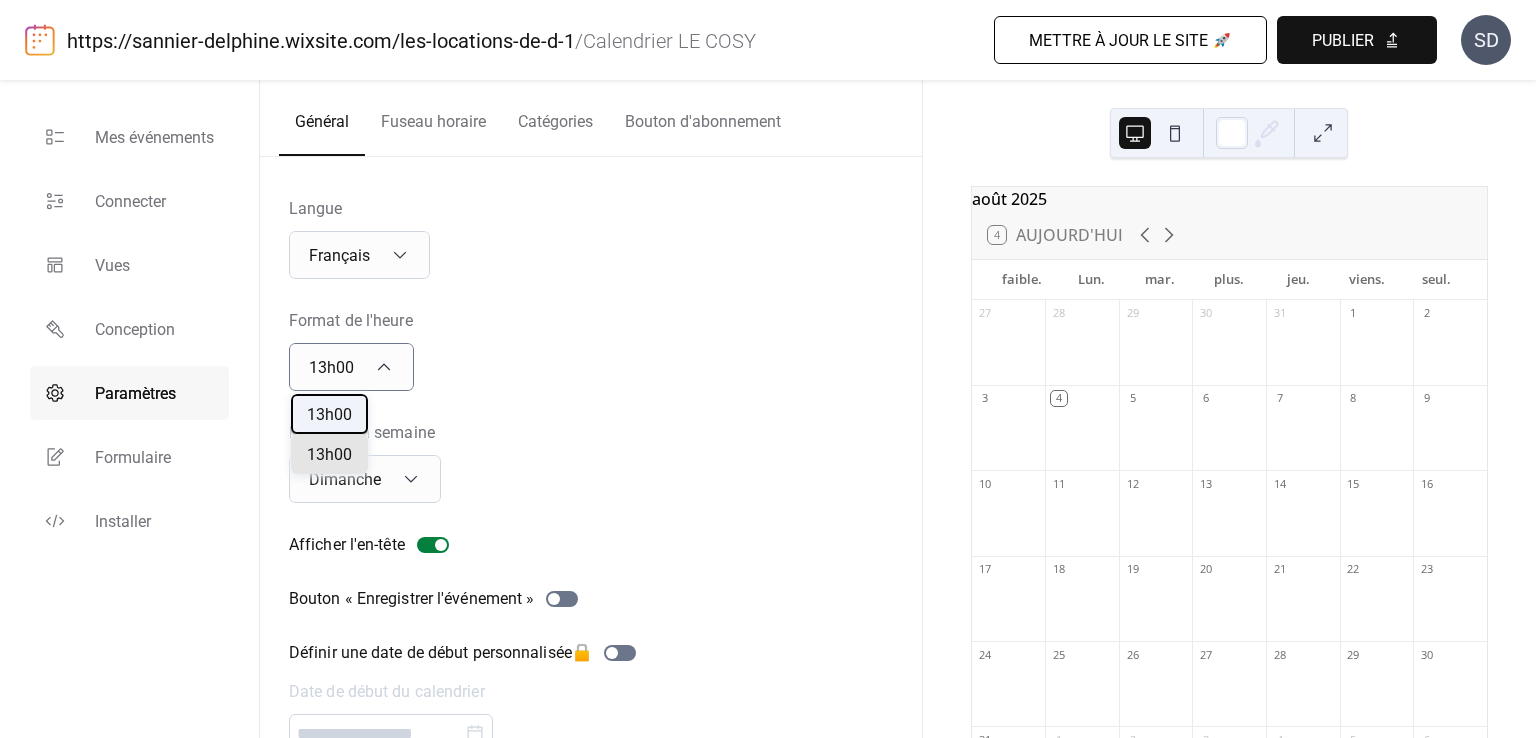 click on "13h00" at bounding box center (329, 414) 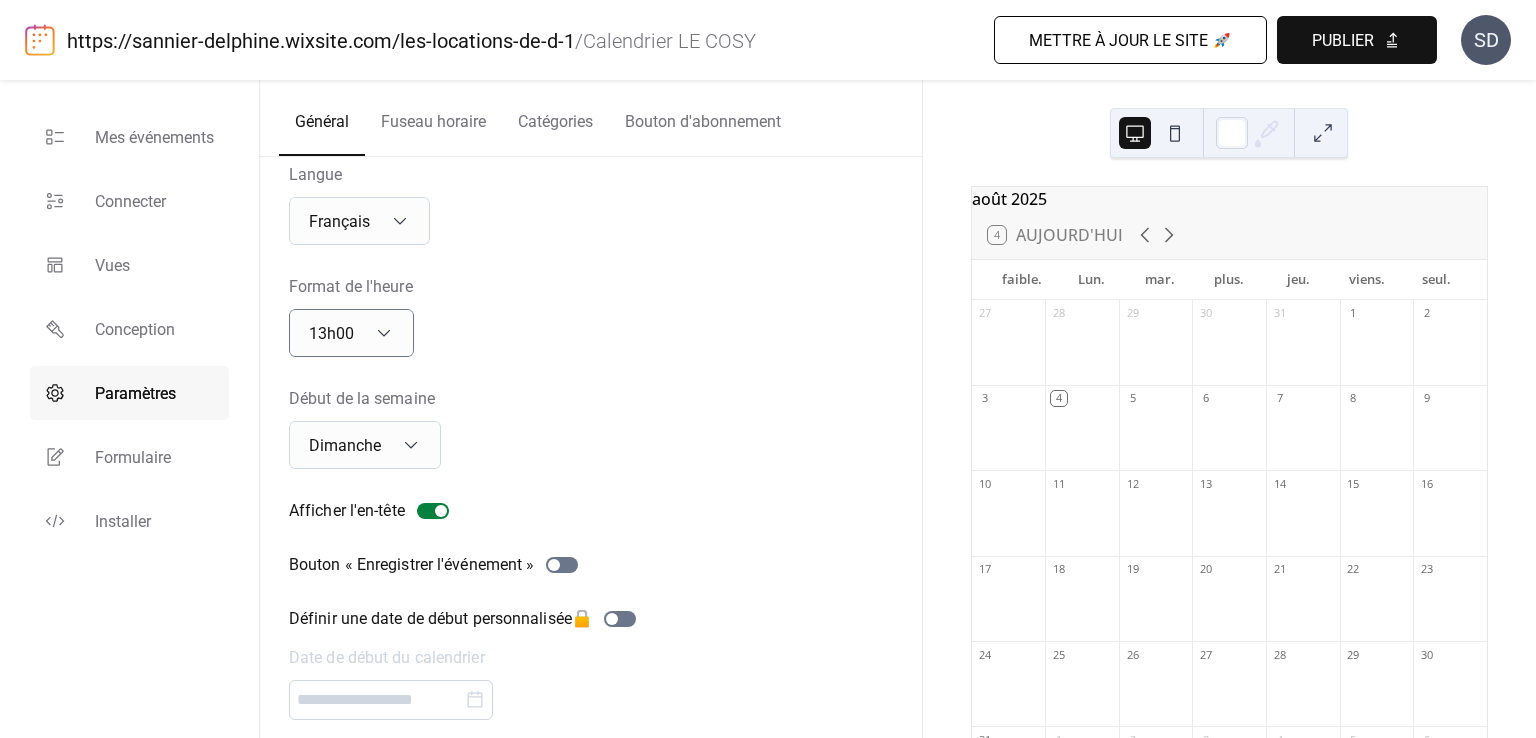 scroll, scrollTop: 38, scrollLeft: 0, axis: vertical 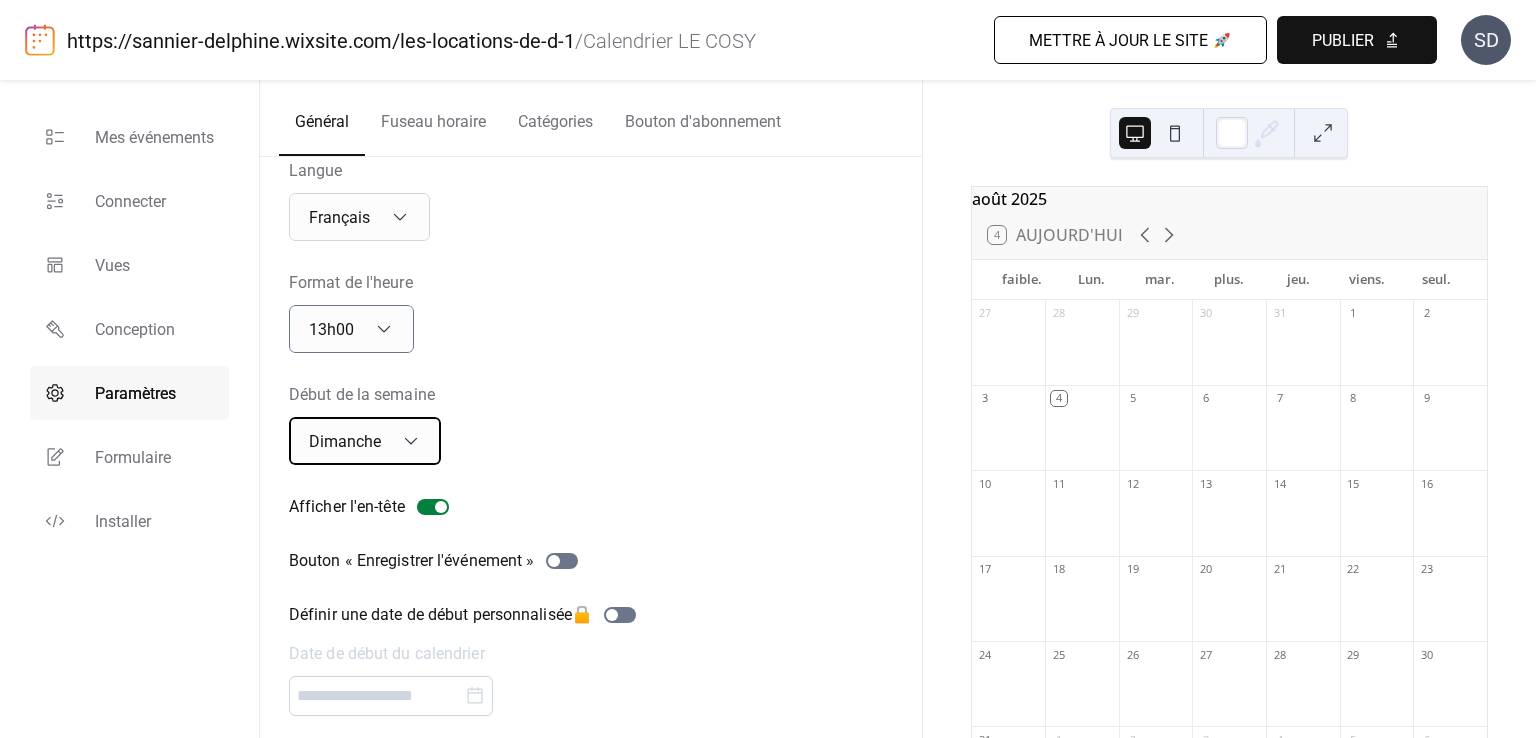 click on "Dimanche" at bounding box center [365, 441] 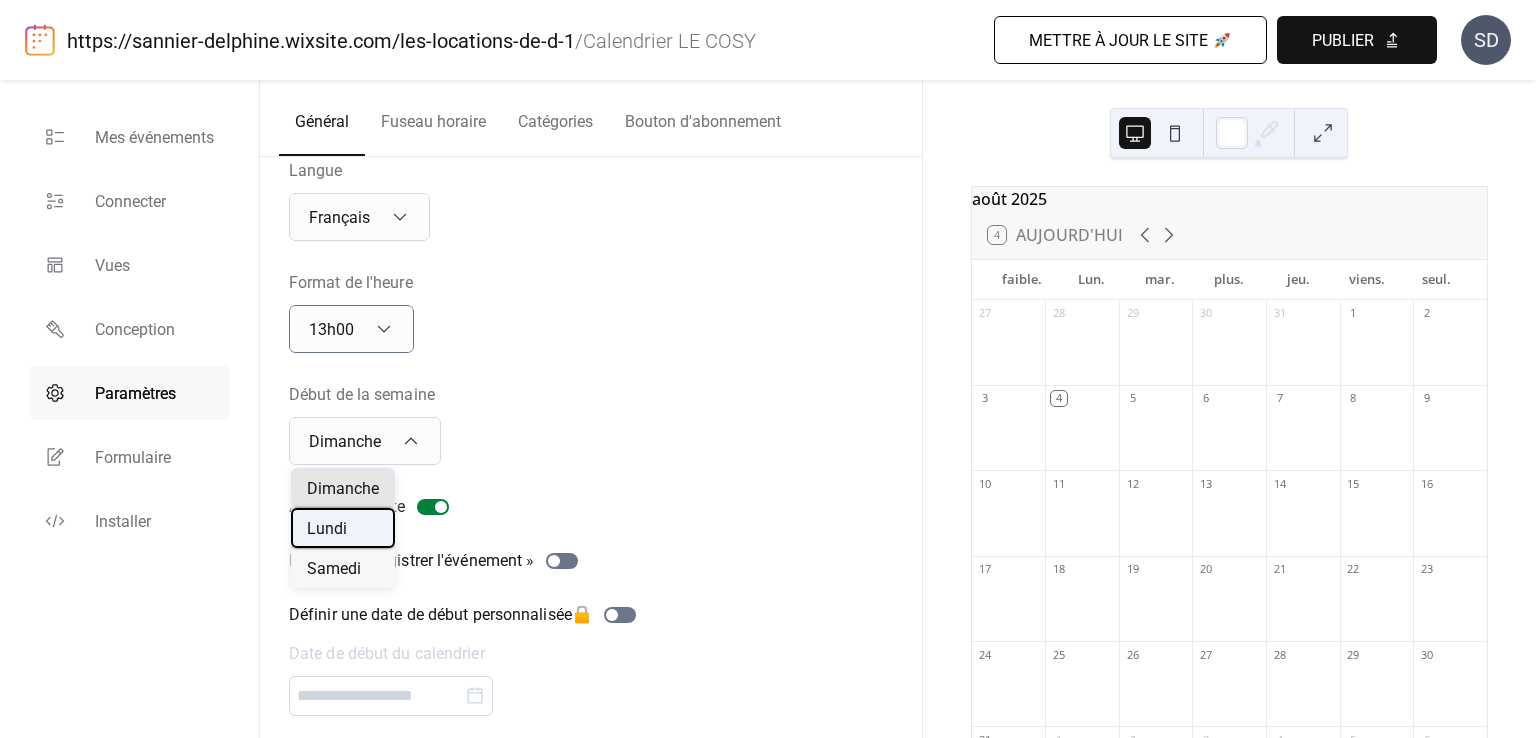 click on "Lundi" at bounding box center (343, 528) 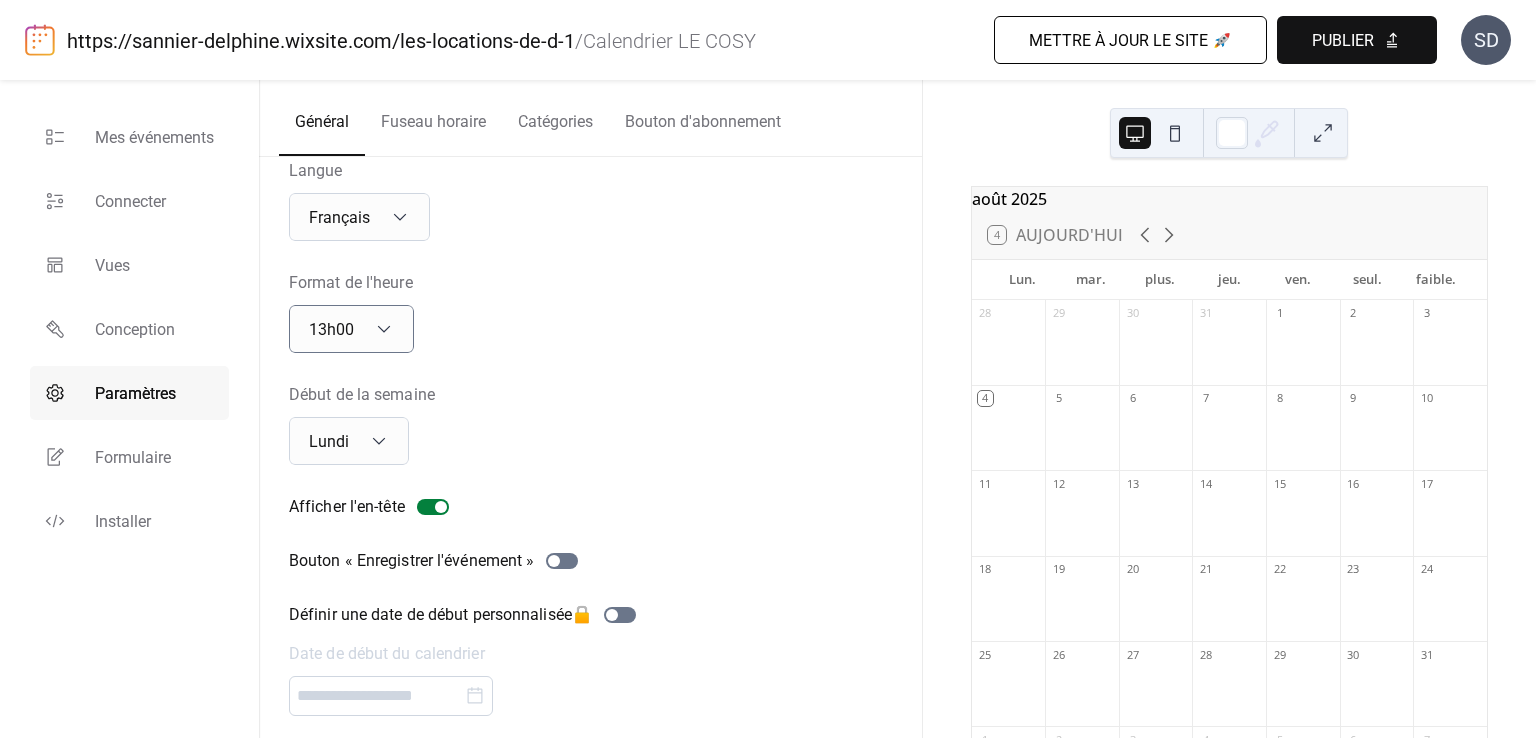 scroll, scrollTop: 109, scrollLeft: 0, axis: vertical 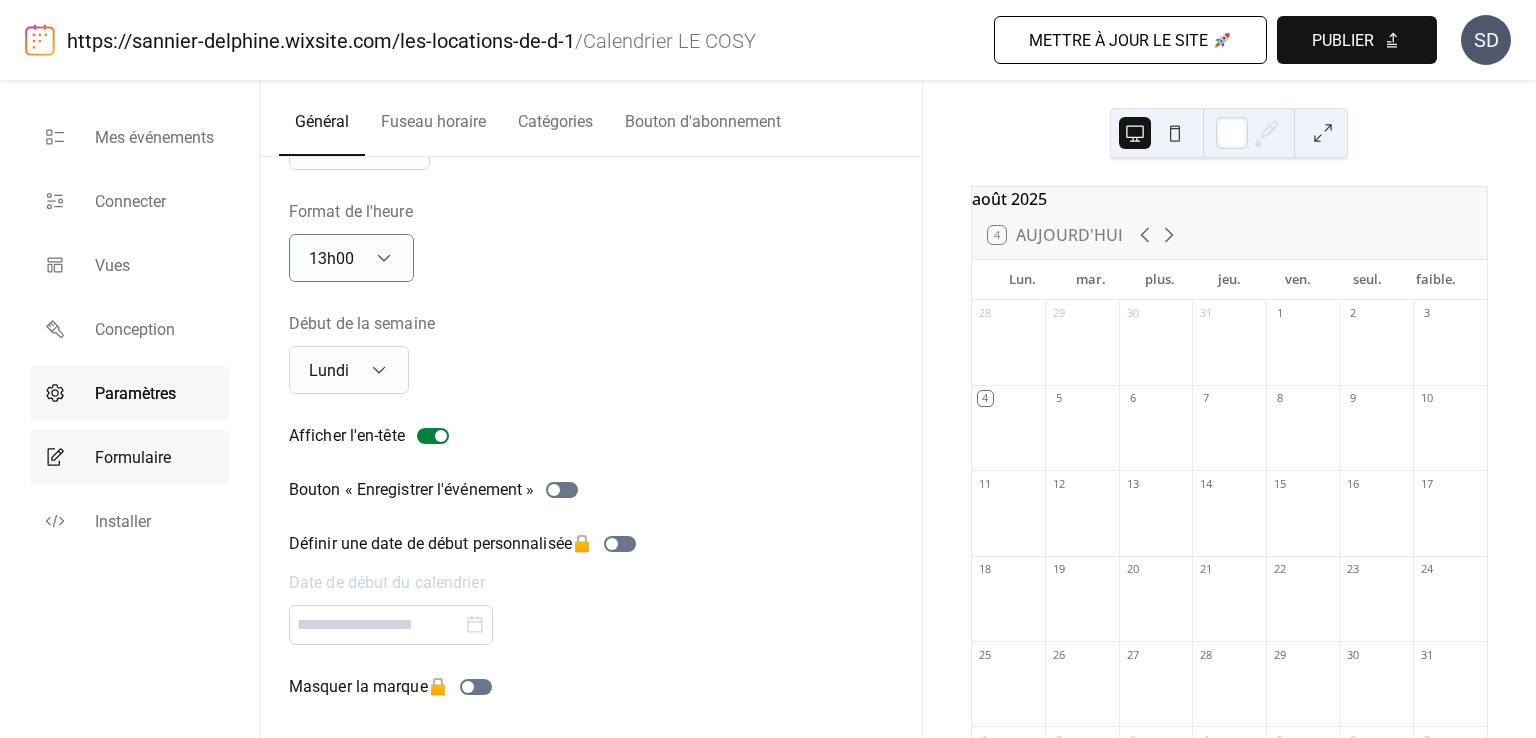 click on "Formulaire" at bounding box center (133, 457) 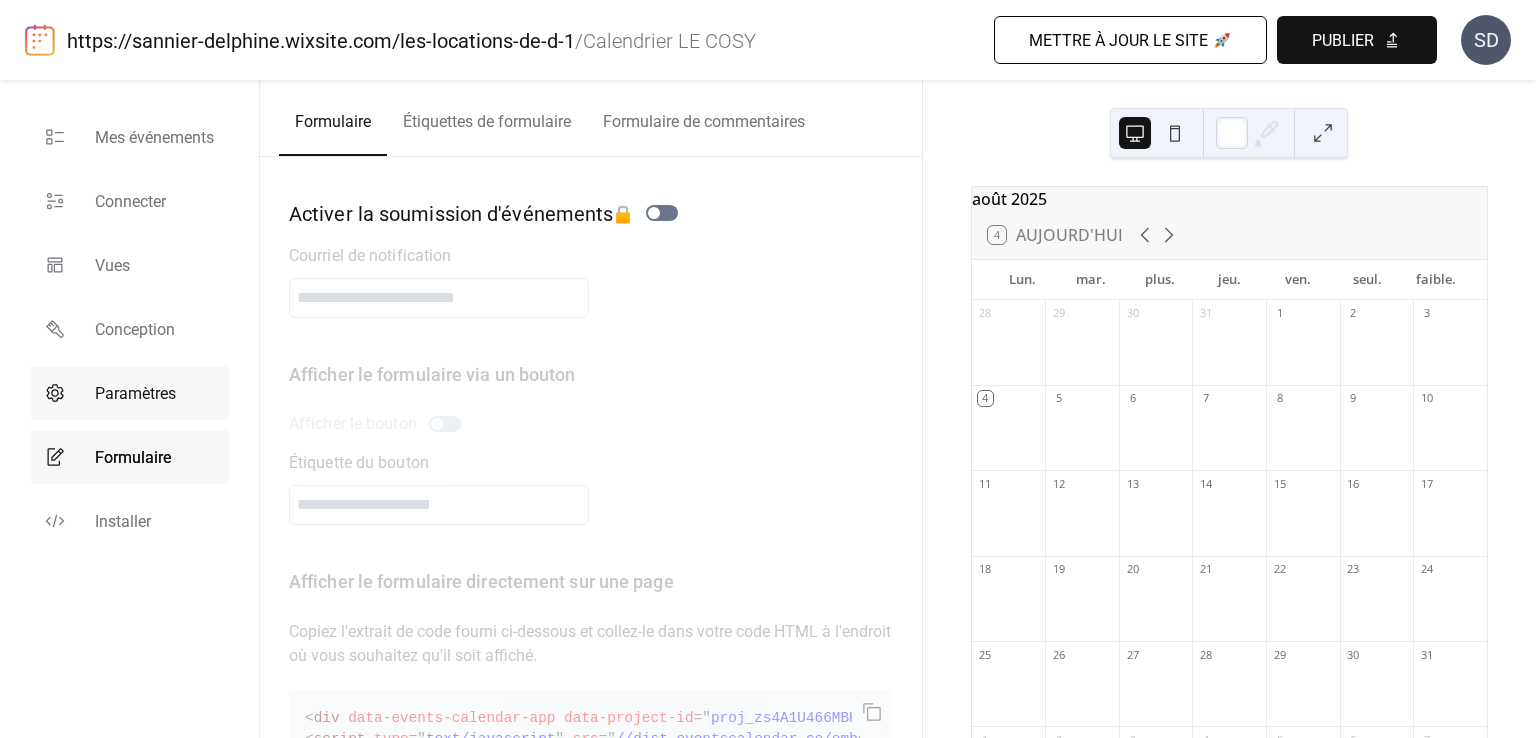 click on "Paramètres" at bounding box center [135, 394] 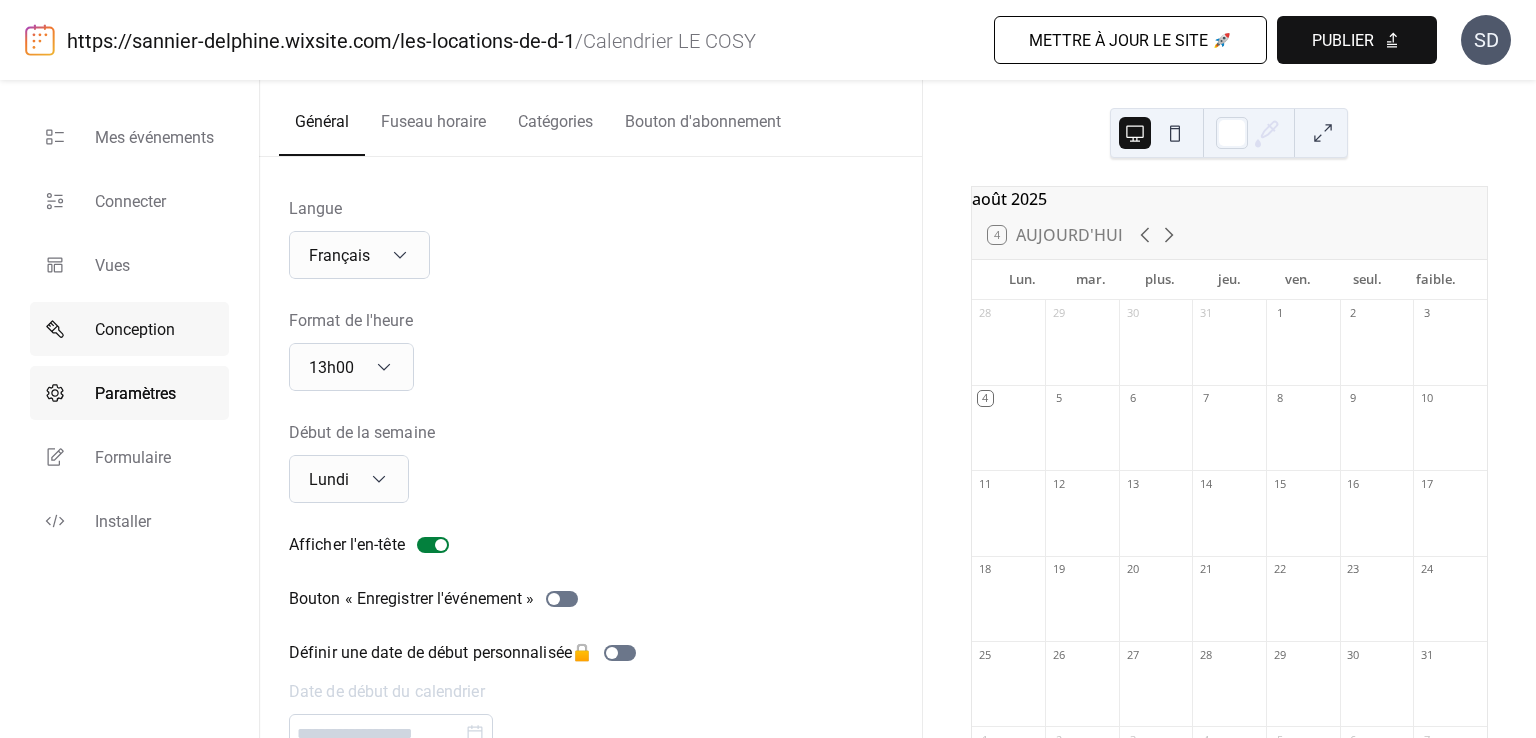 click on "Conception" at bounding box center (135, 329) 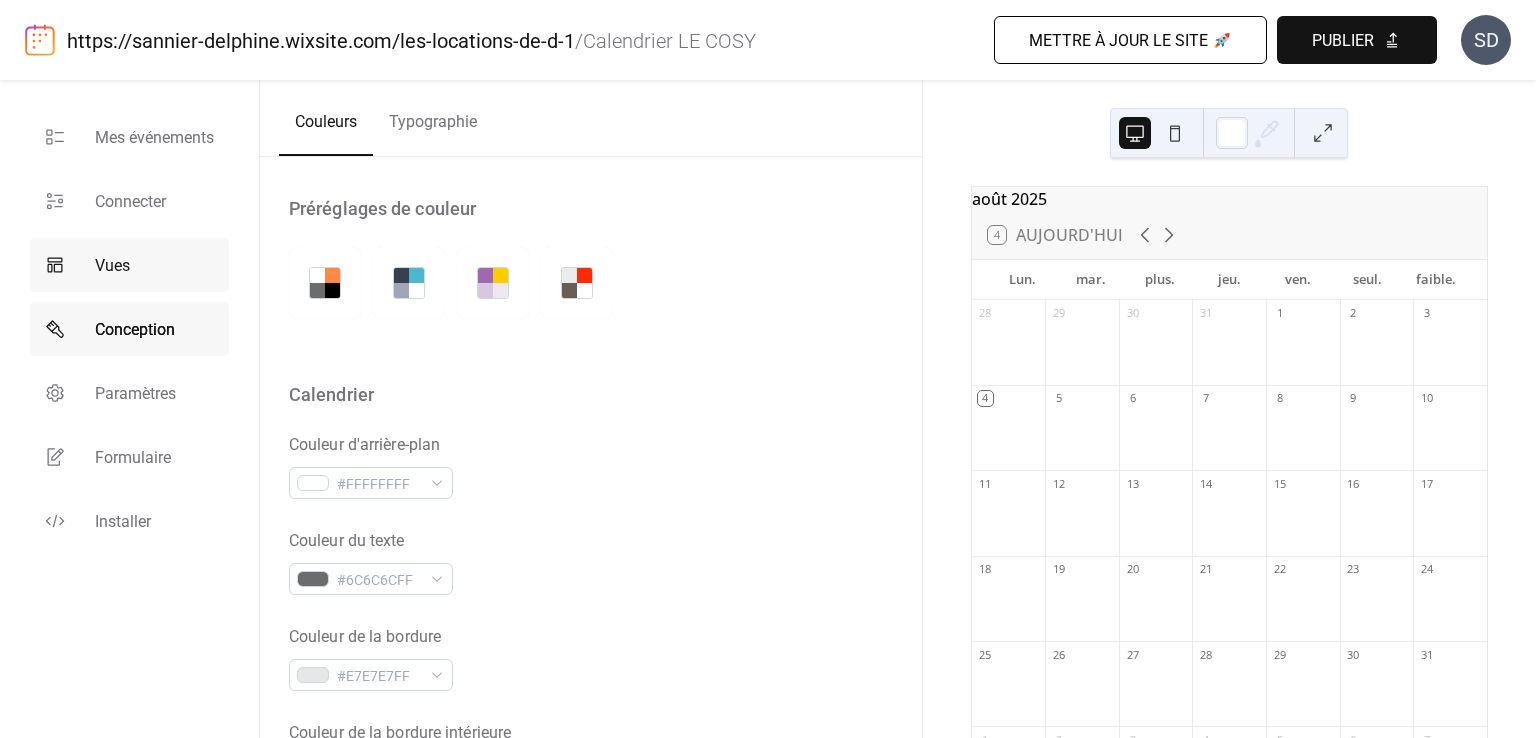 click on "Vues" at bounding box center (129, 265) 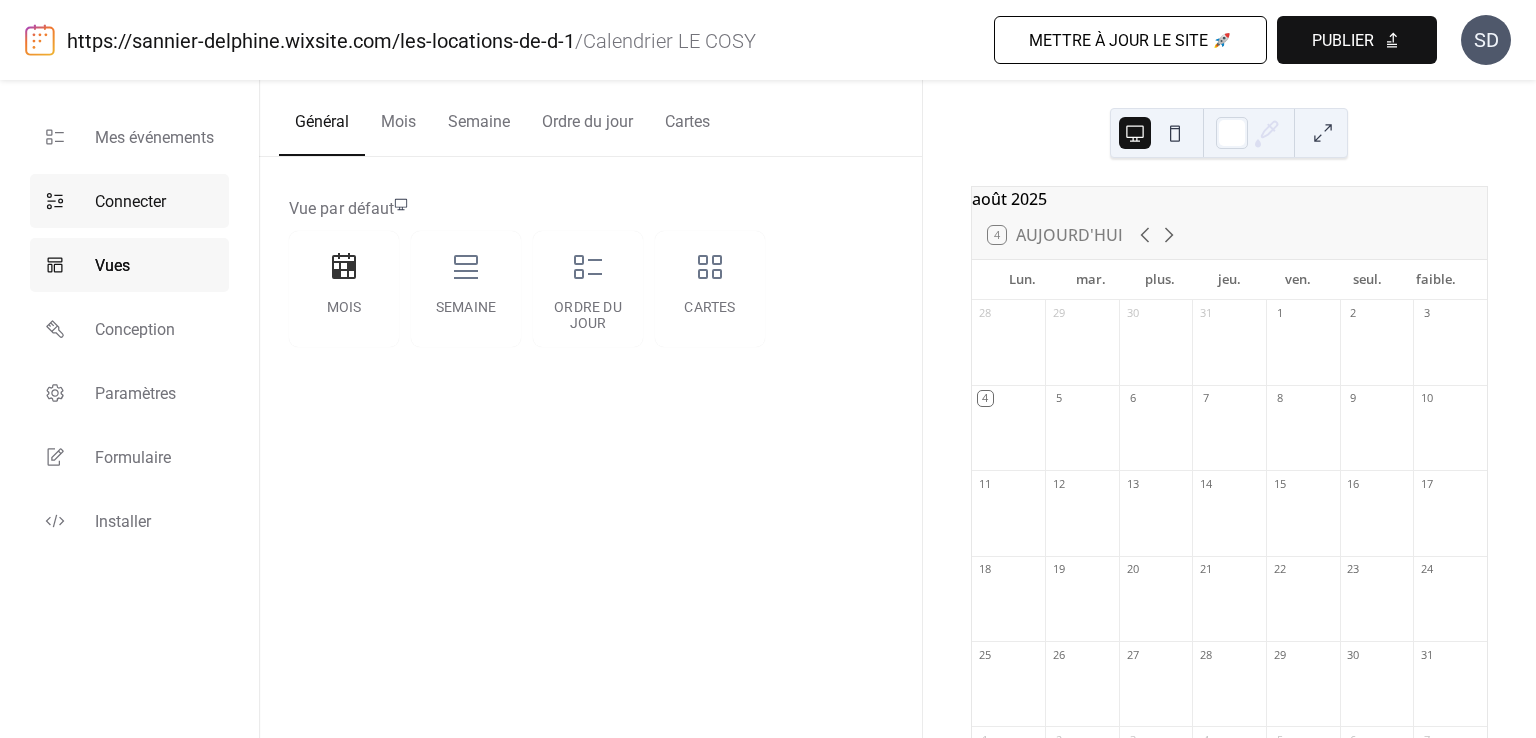 click on "Connecter" at bounding box center (129, 201) 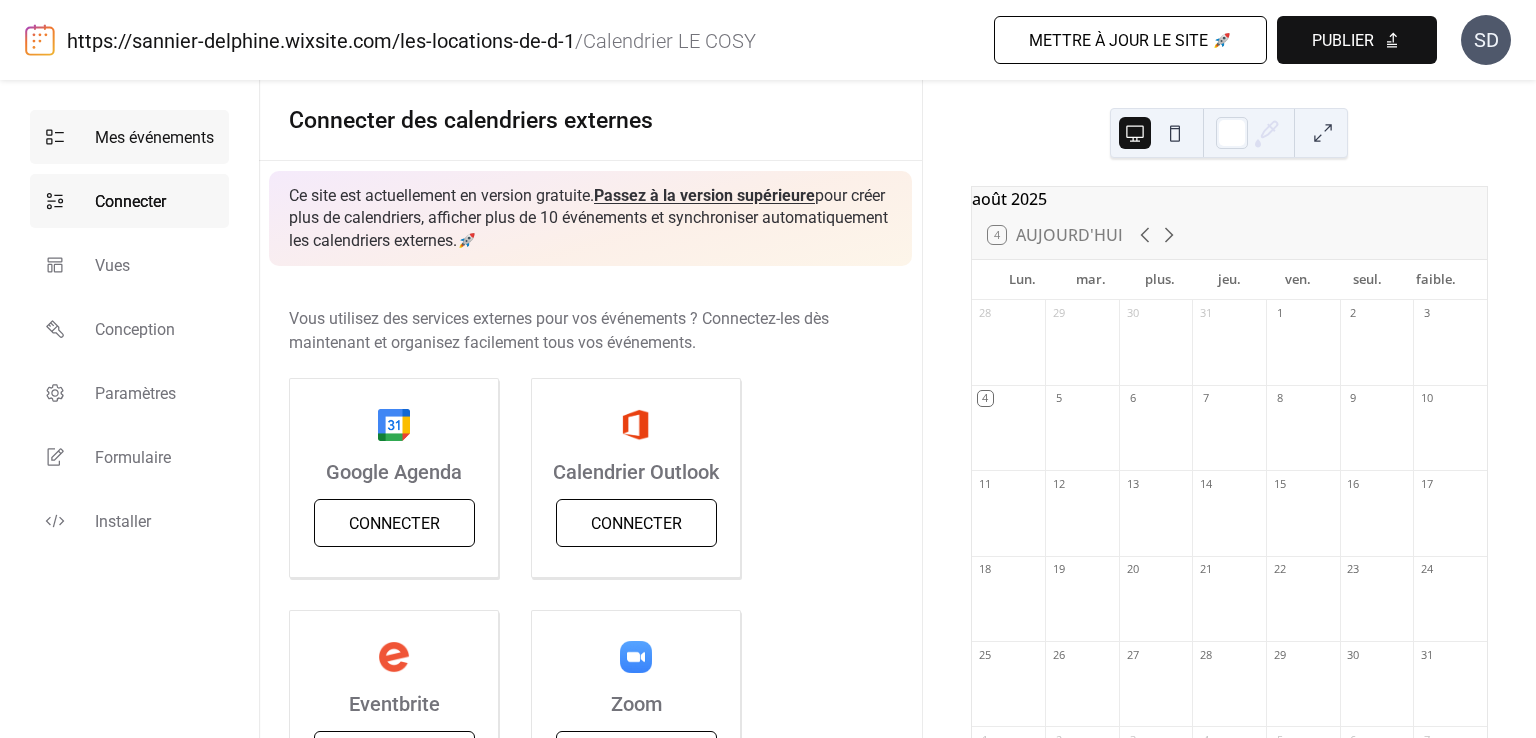 click on "Mes événements" at bounding box center (154, 137) 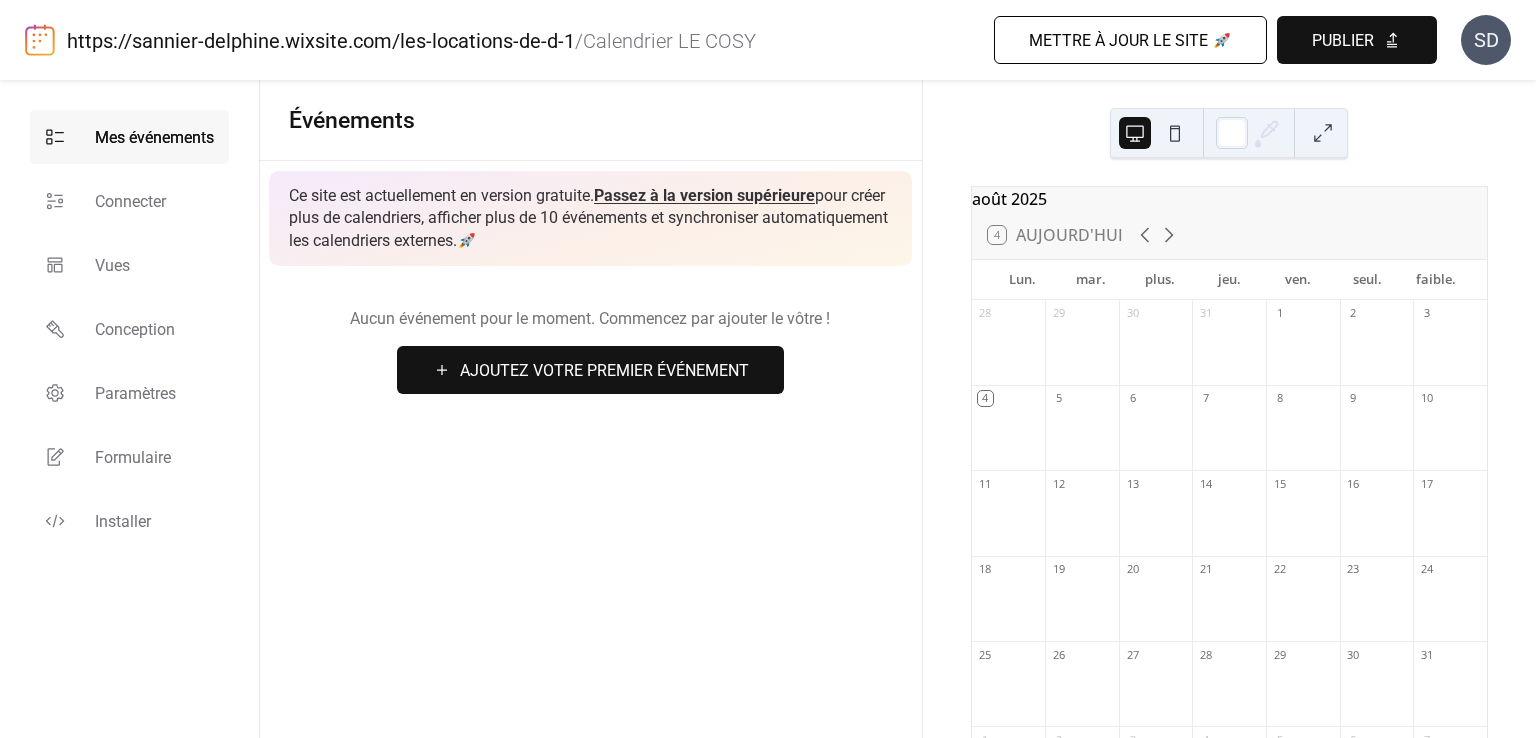 click on "Ajoutez votre premier événement" at bounding box center [604, 370] 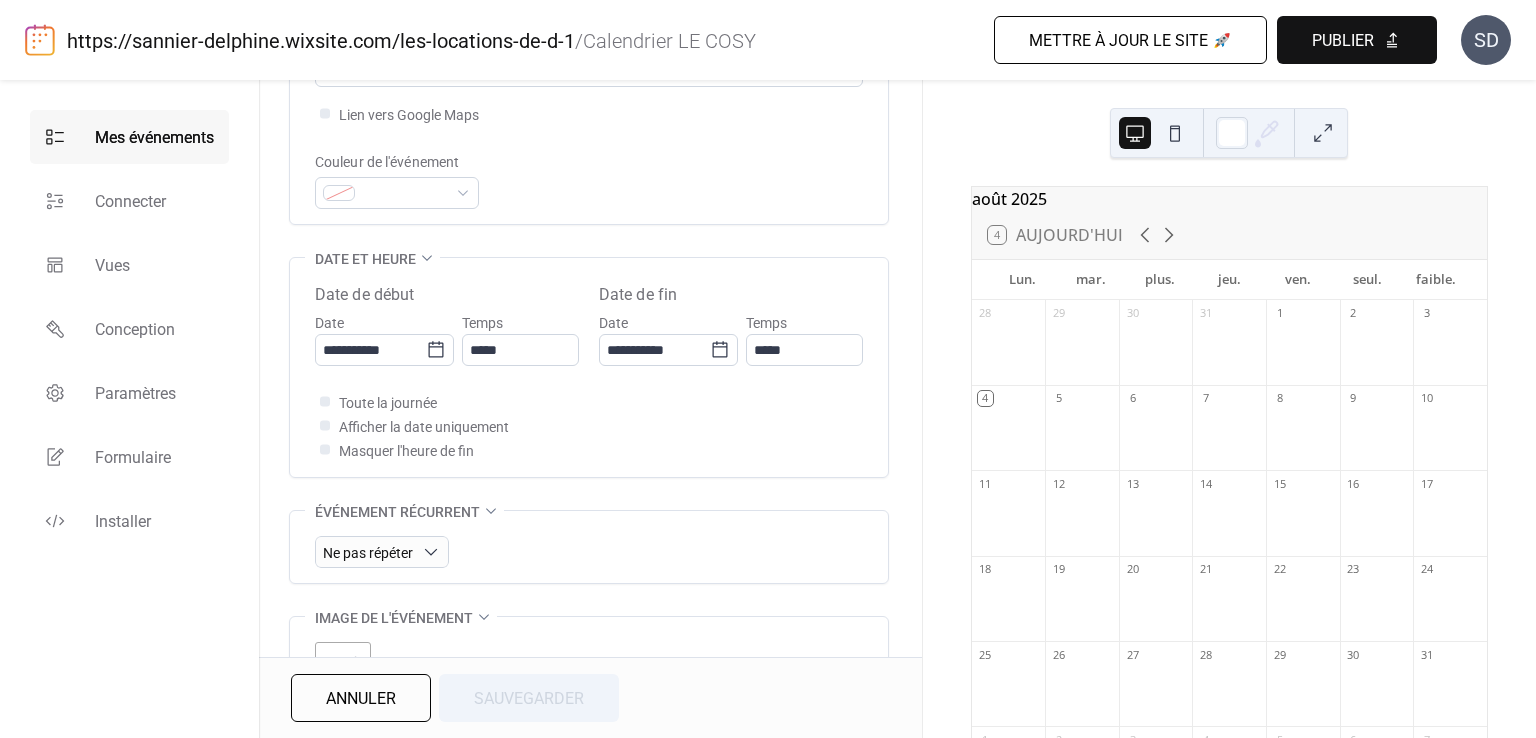 scroll, scrollTop: 516, scrollLeft: 0, axis: vertical 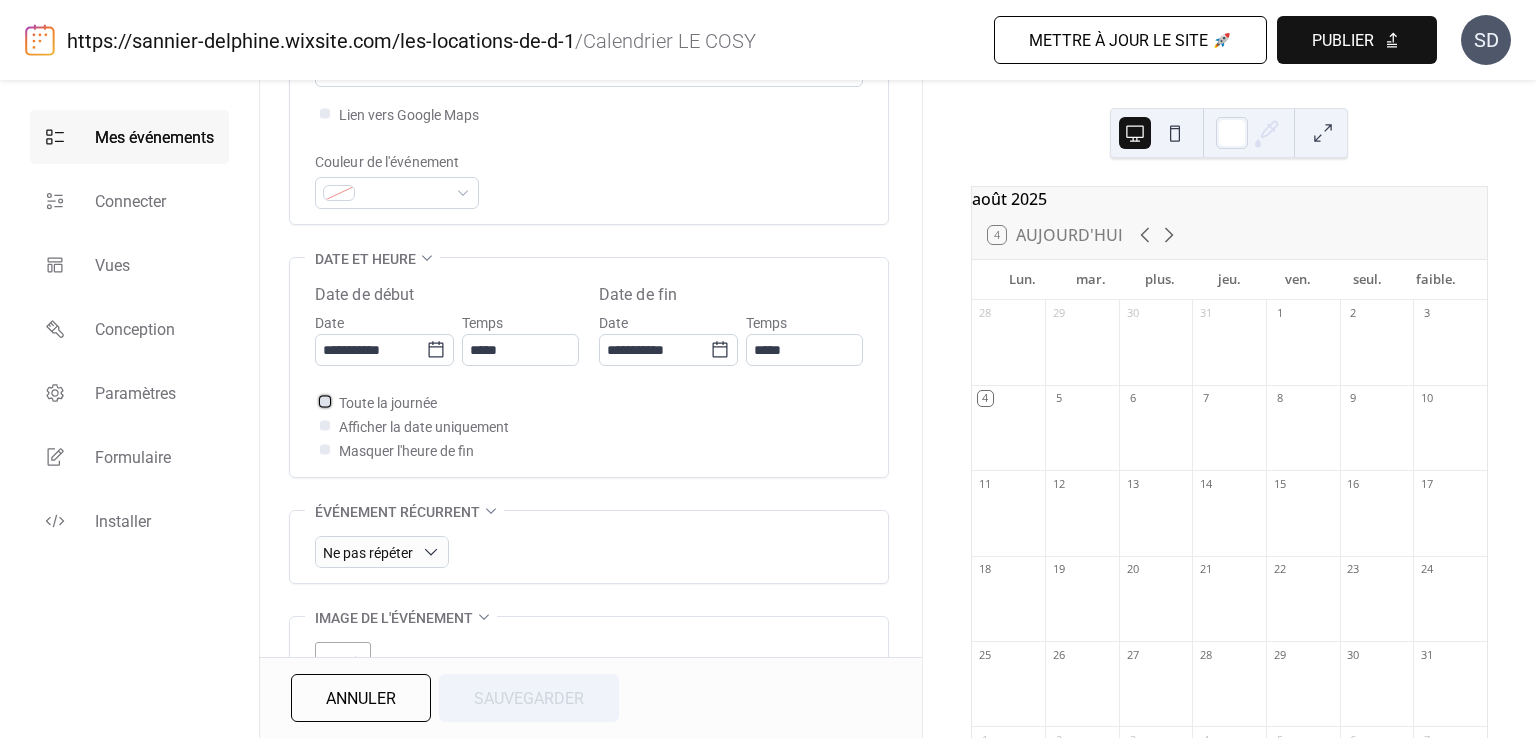 click at bounding box center (325, 401) 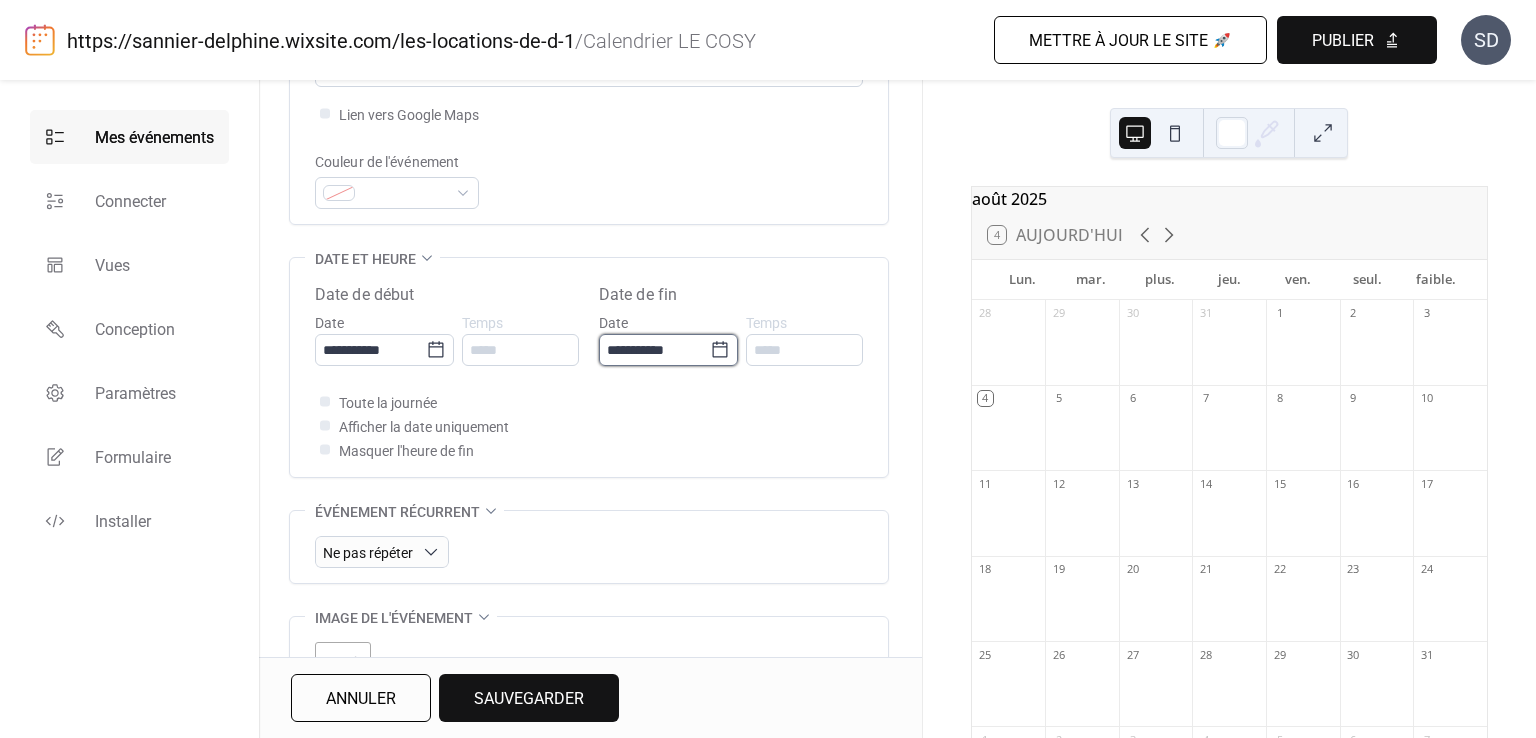 click on "**********" at bounding box center [654, 350] 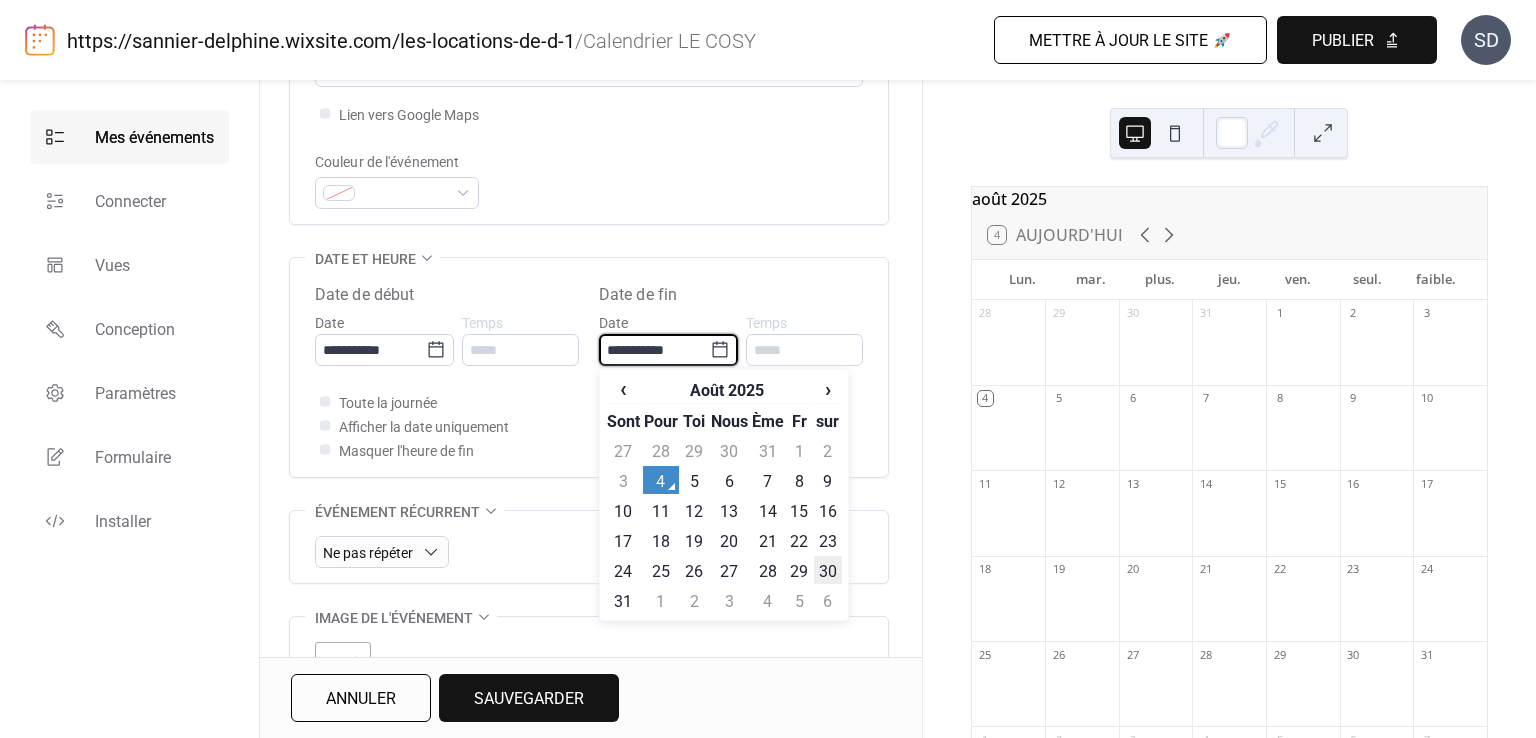 click on "30" at bounding box center [828, 571] 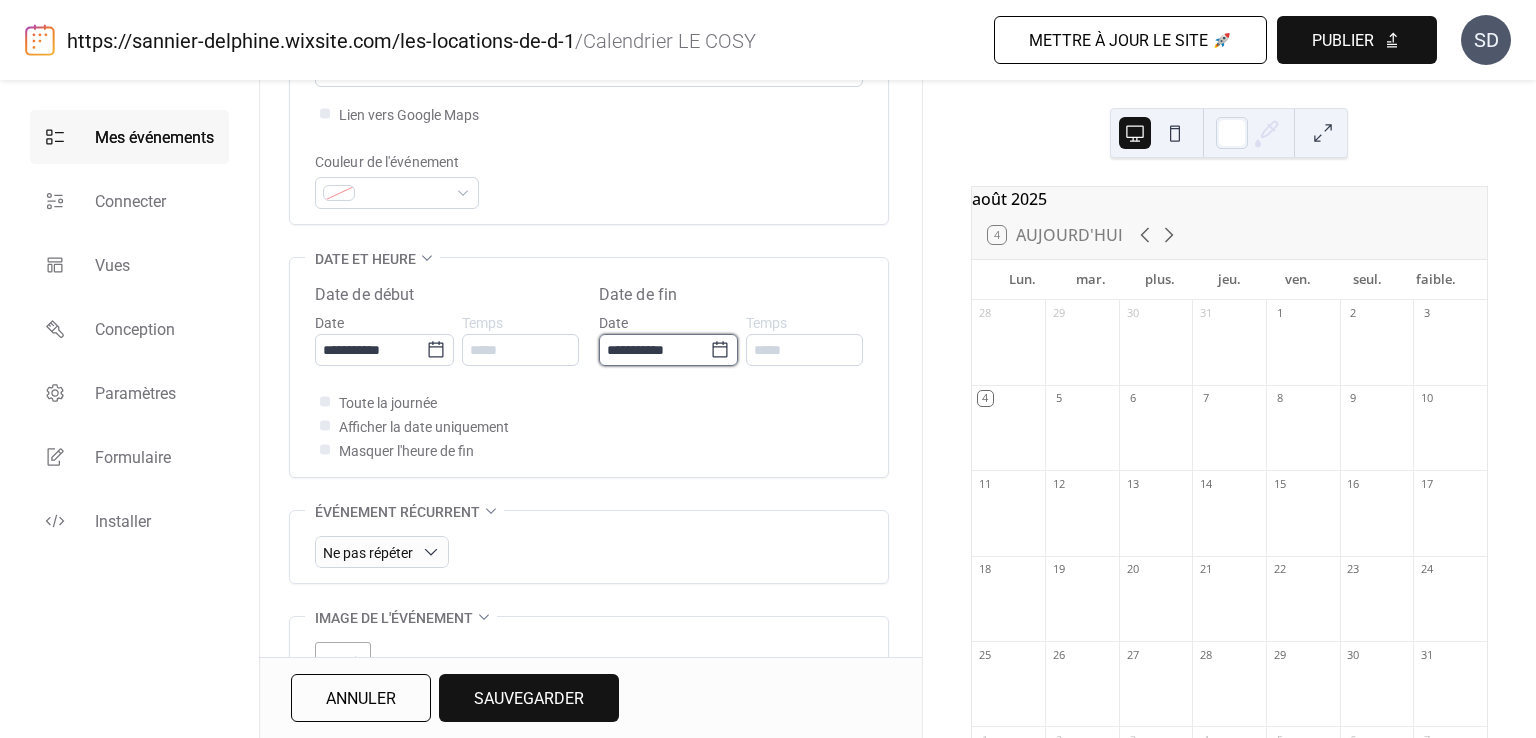 click on "**********" at bounding box center [654, 350] 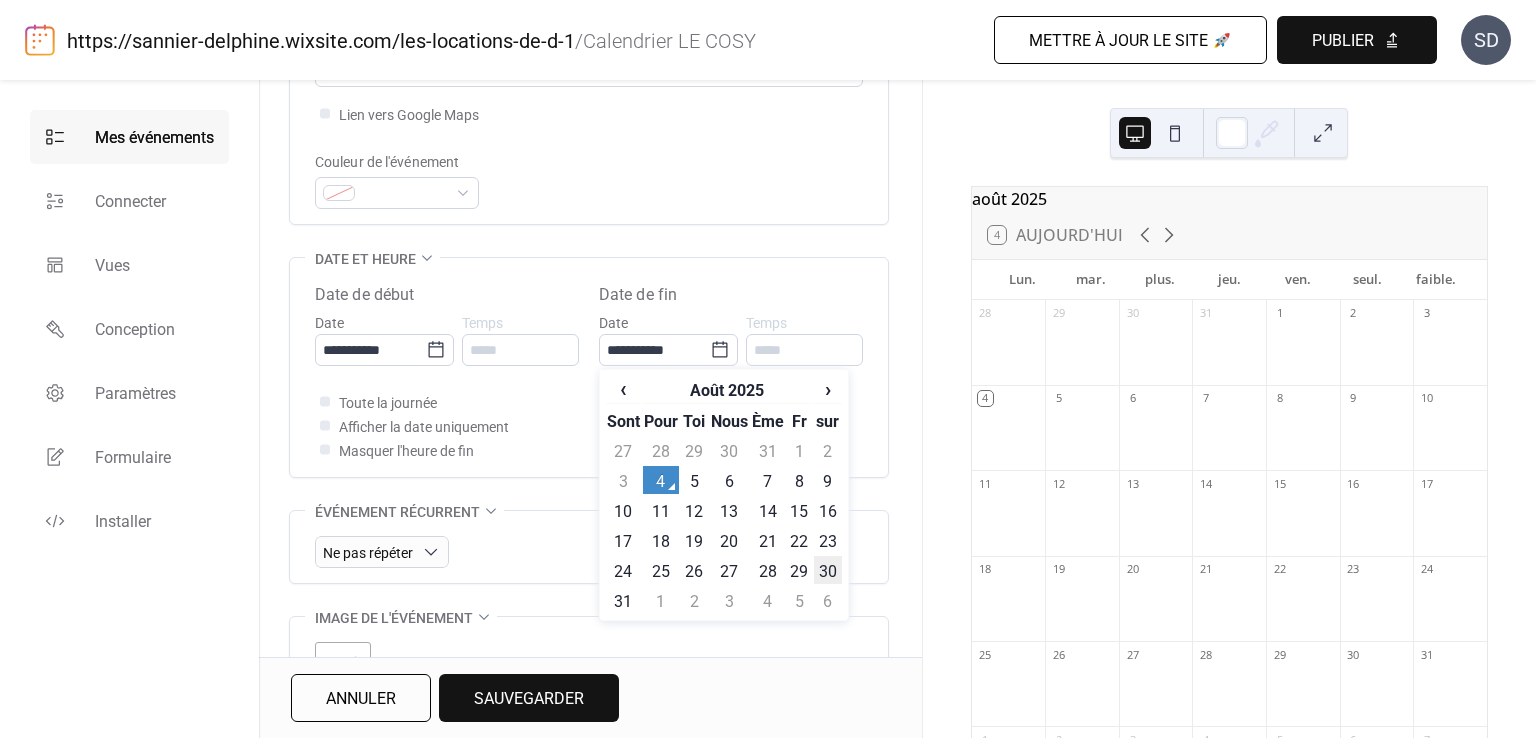 click on "30" at bounding box center [828, 571] 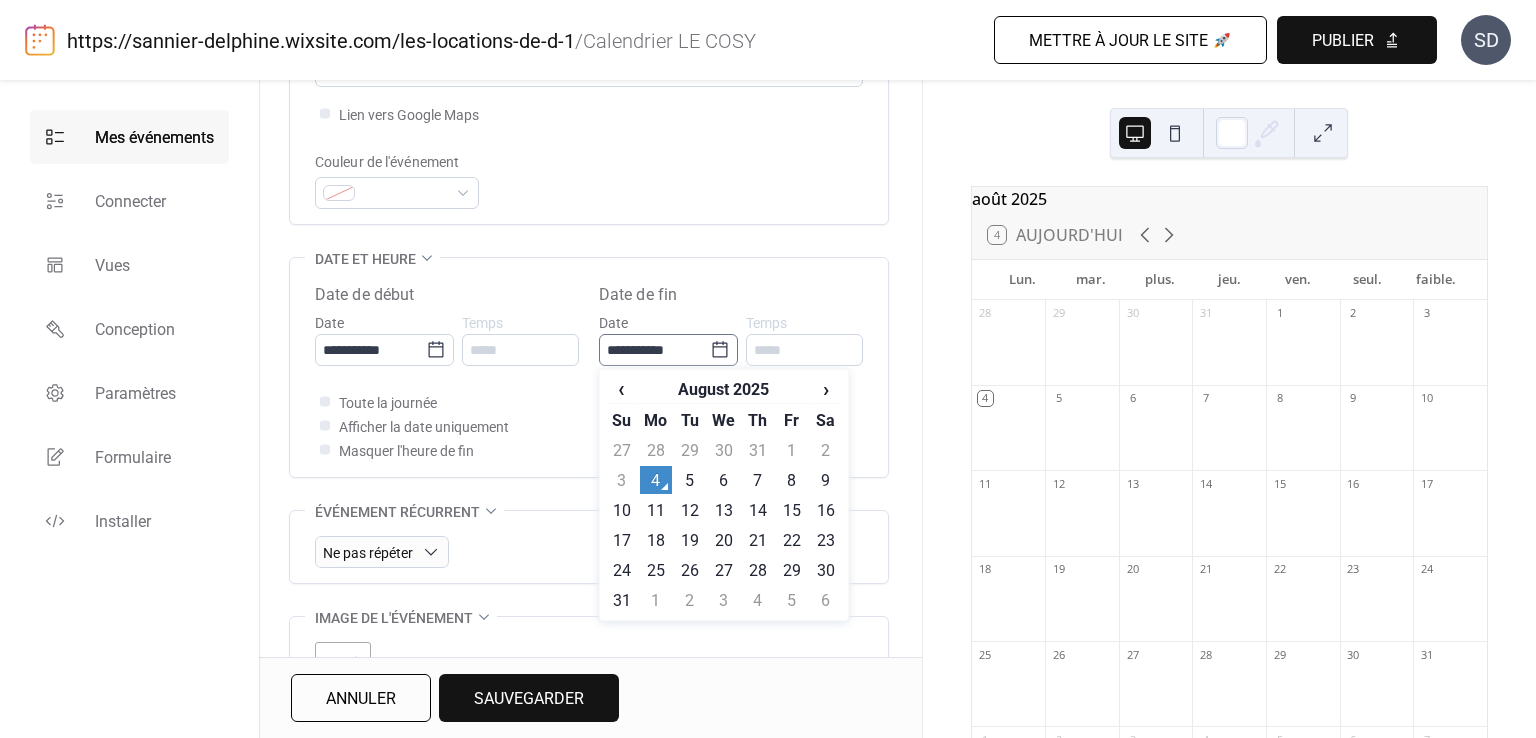 click 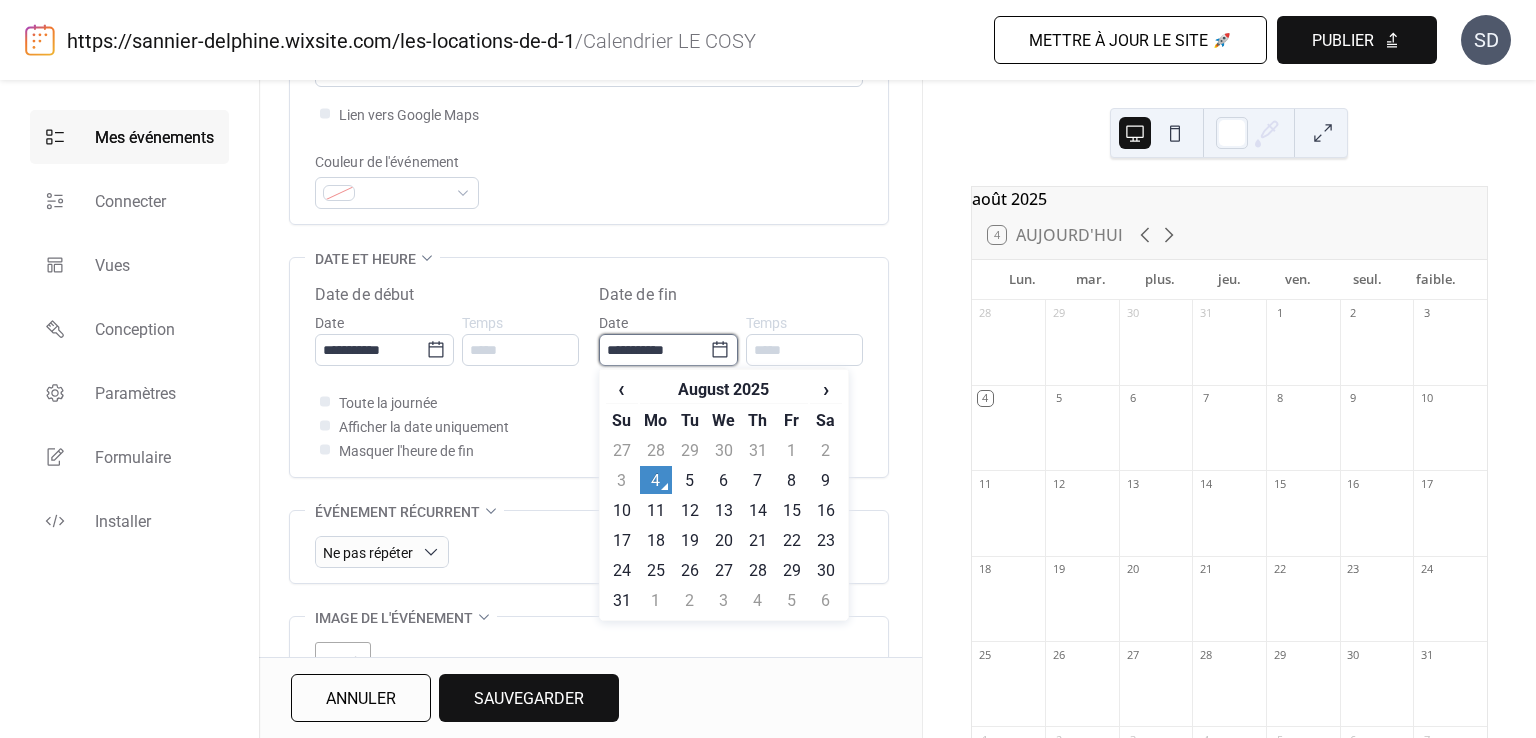 click on "**********" at bounding box center [654, 350] 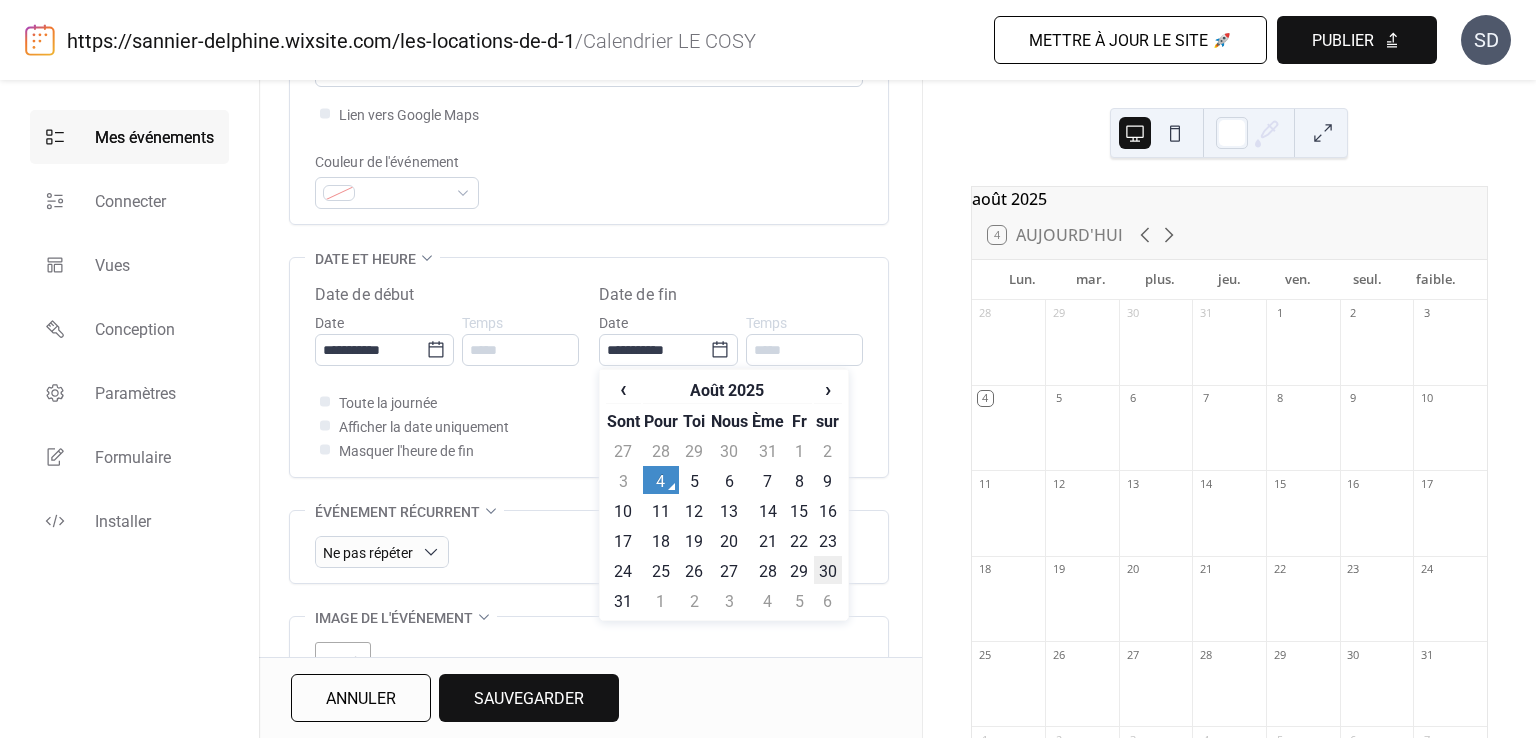click on "30" at bounding box center (828, 571) 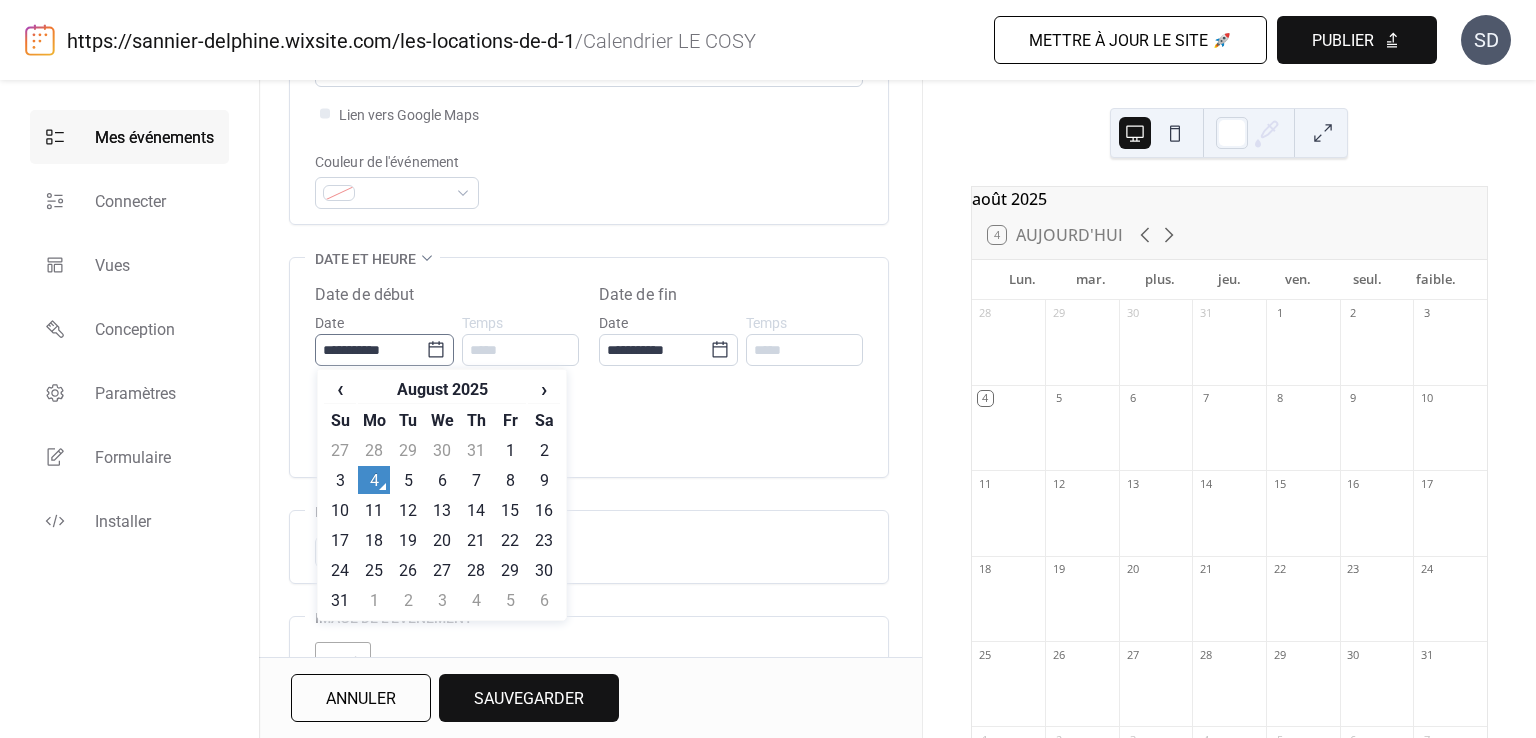 click 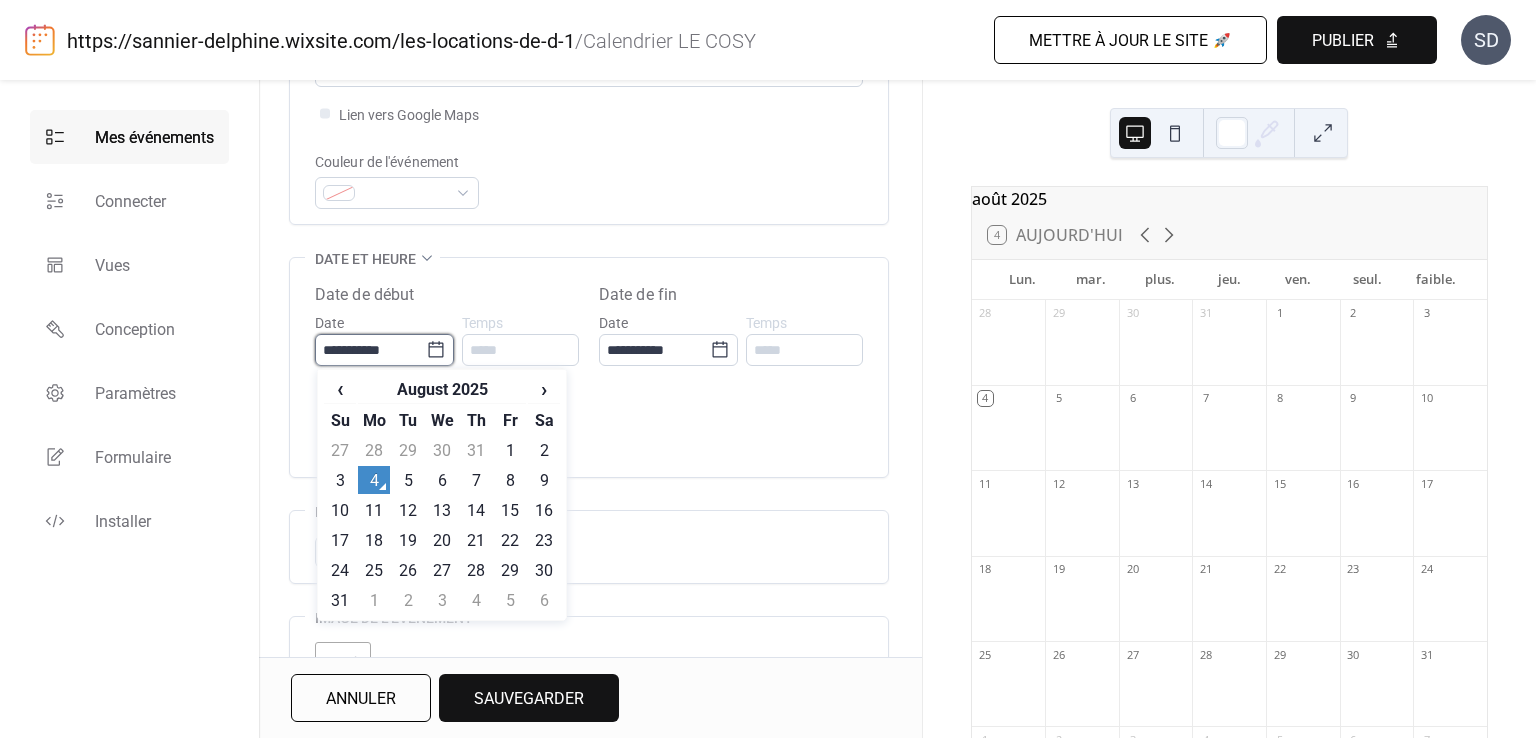 click on "**********" at bounding box center [370, 350] 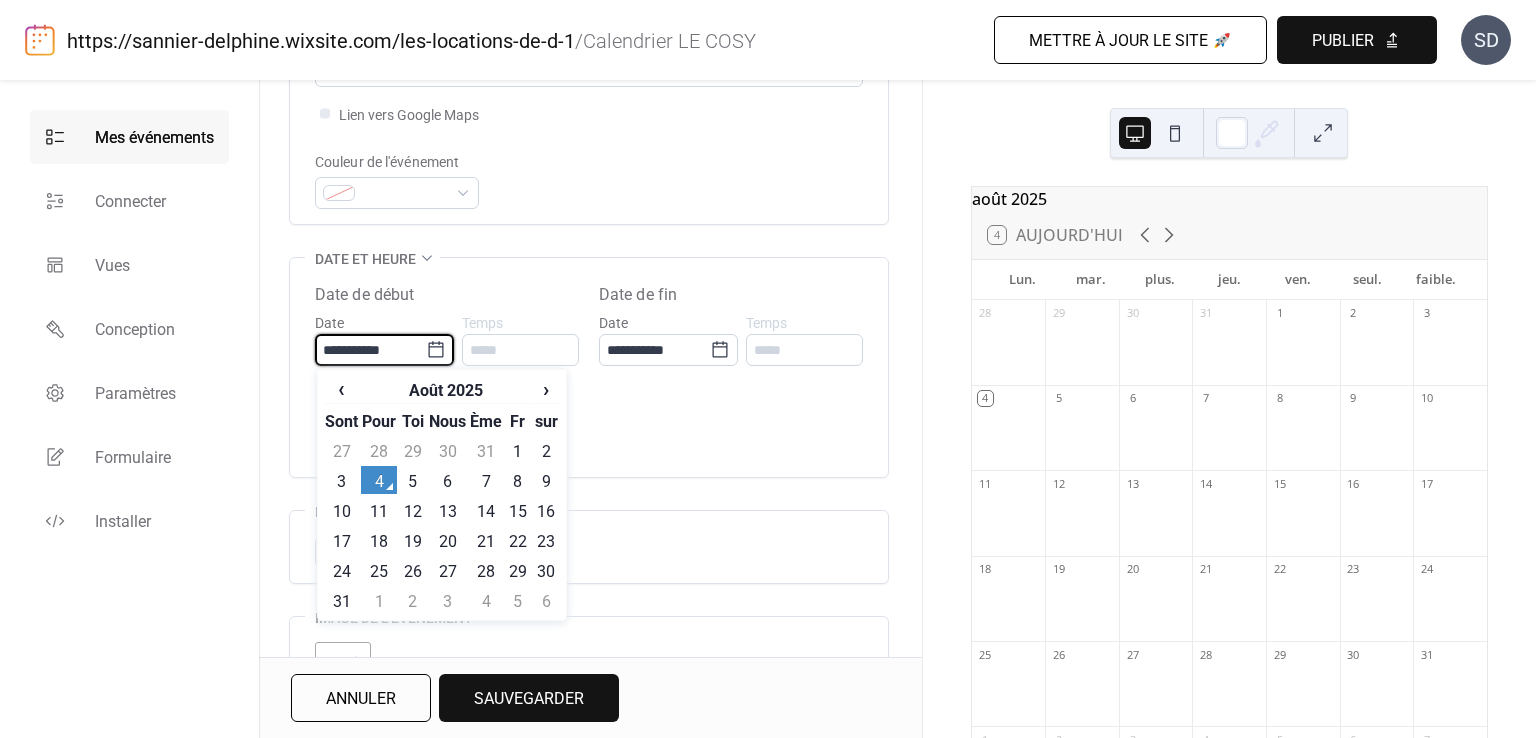 click on "4" at bounding box center [379, 481] 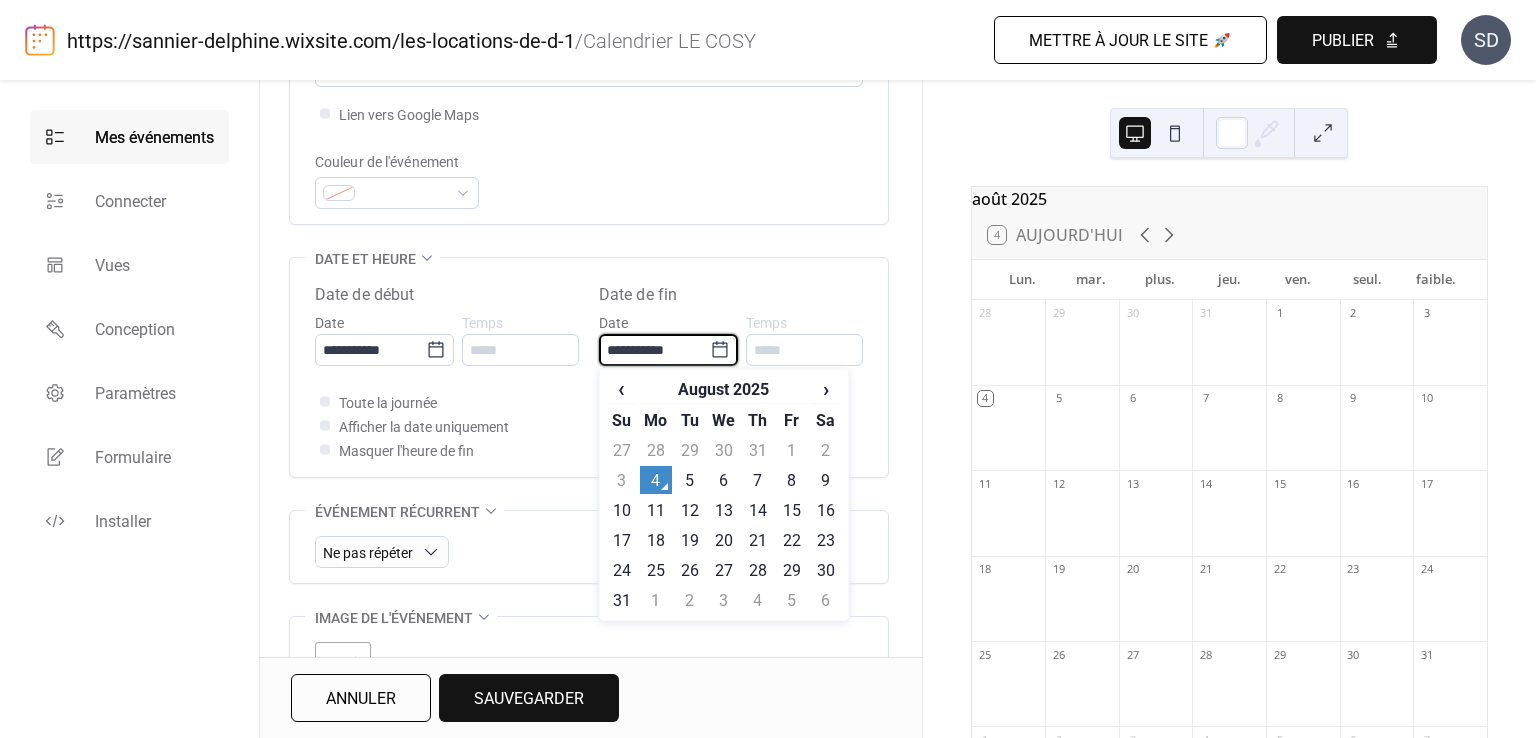 click on "**********" at bounding box center [654, 350] 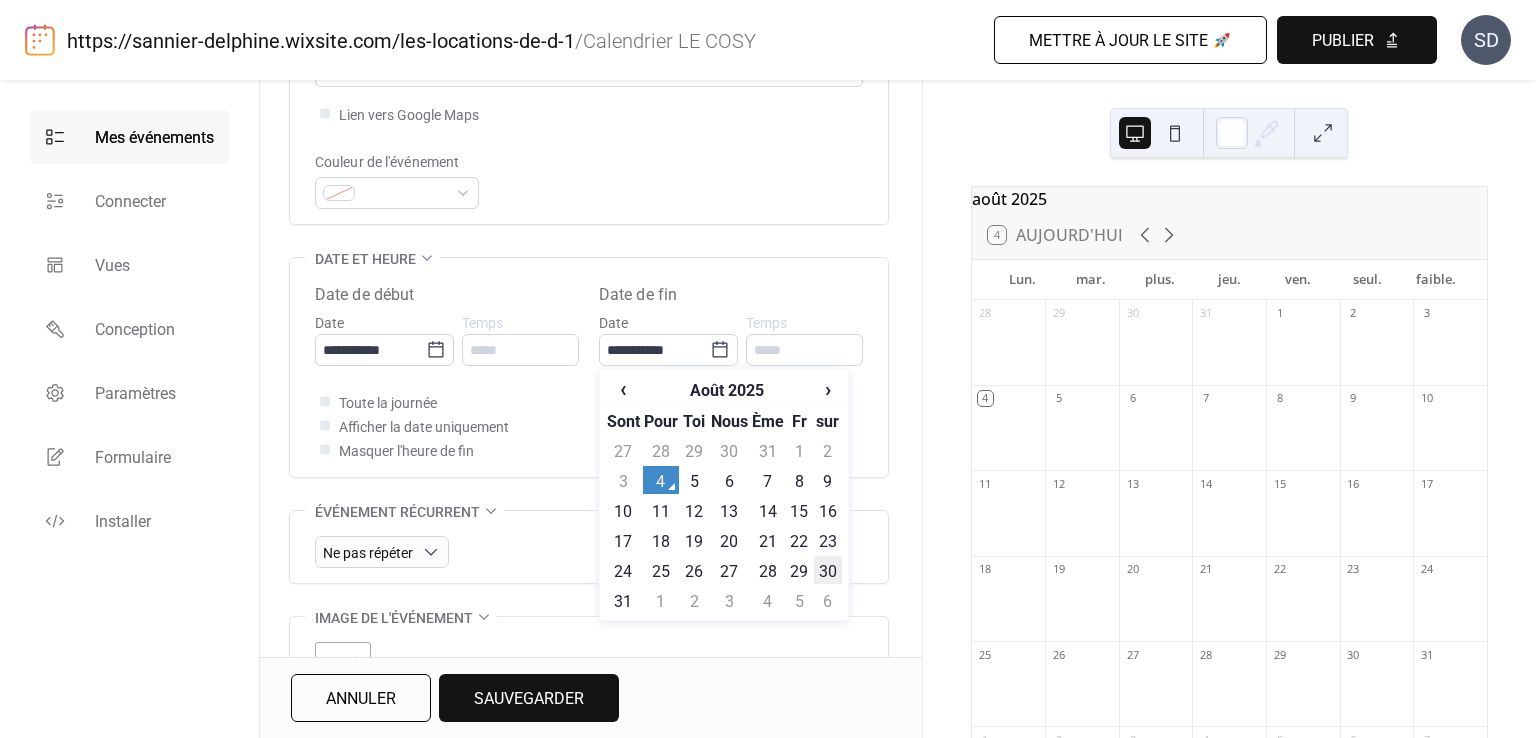 click on "30" at bounding box center [828, 571] 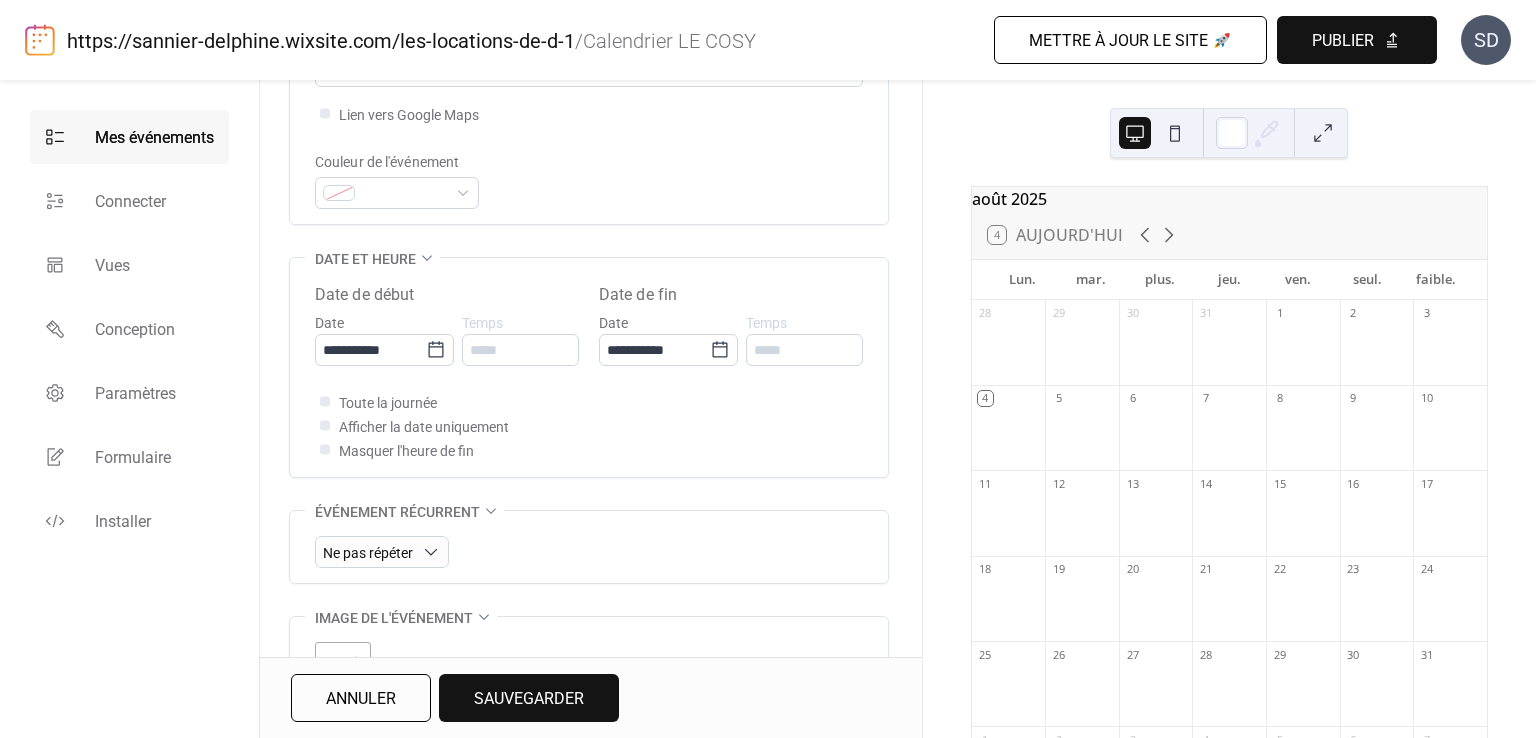 click on "Afficher la date uniquement" at bounding box center [424, 427] 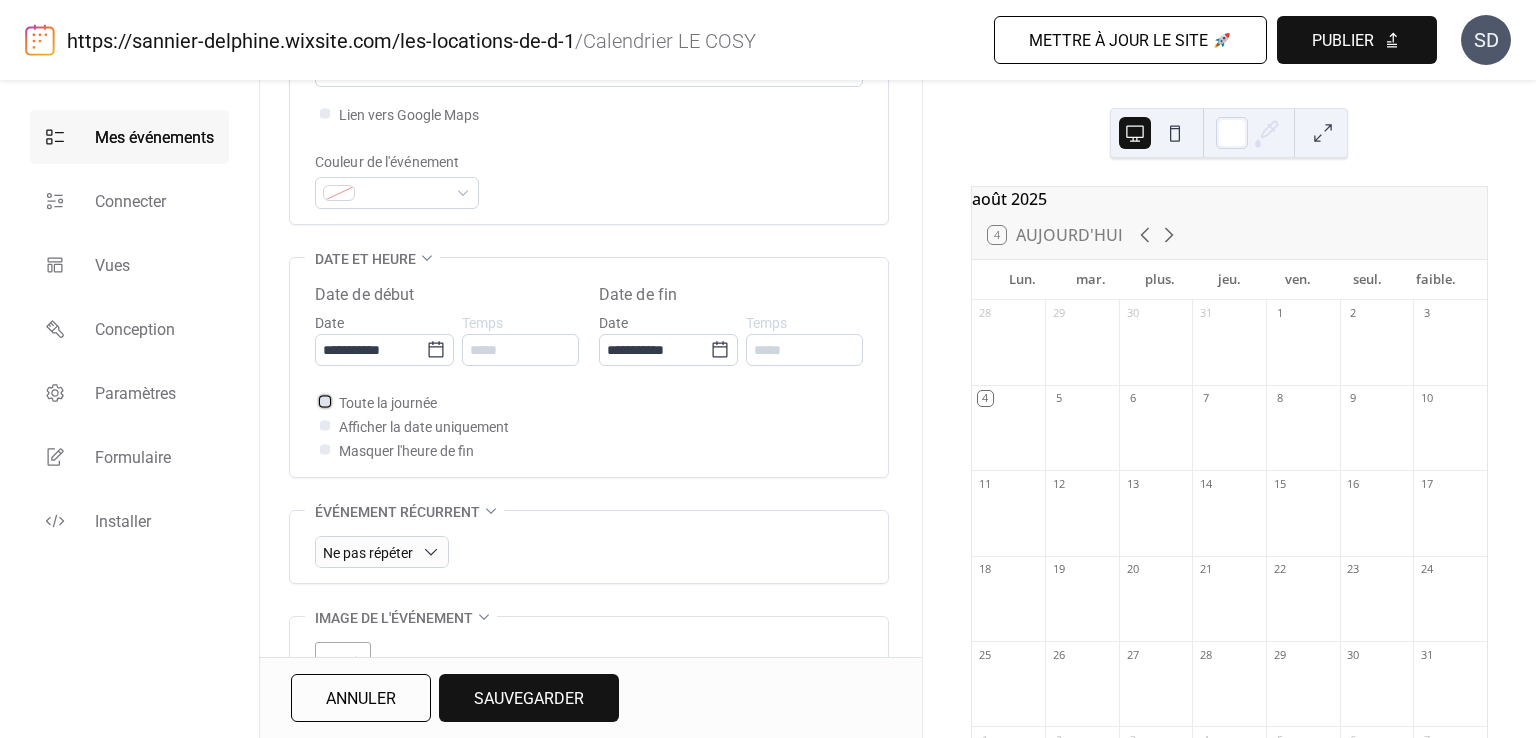 click at bounding box center (325, 401) 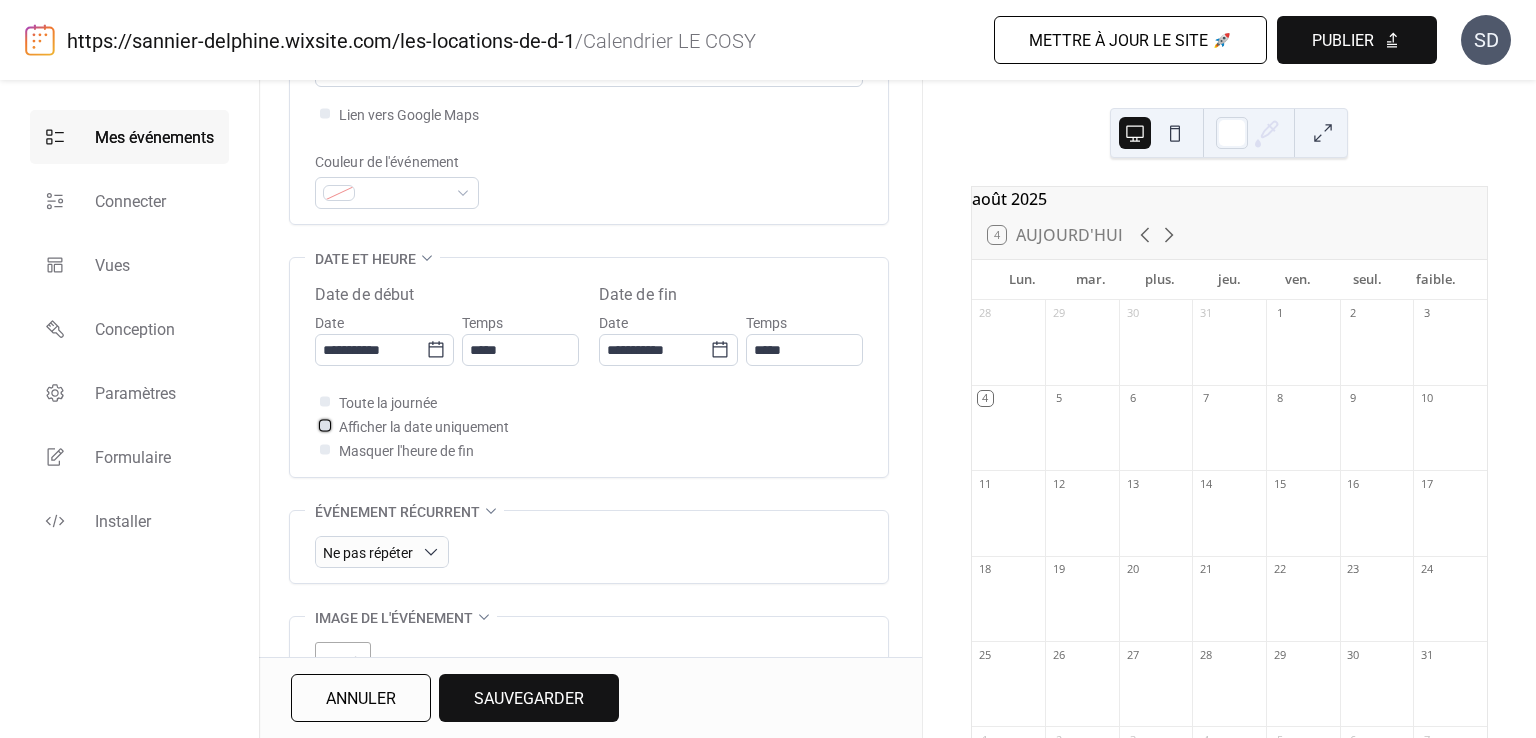 click at bounding box center [325, 425] 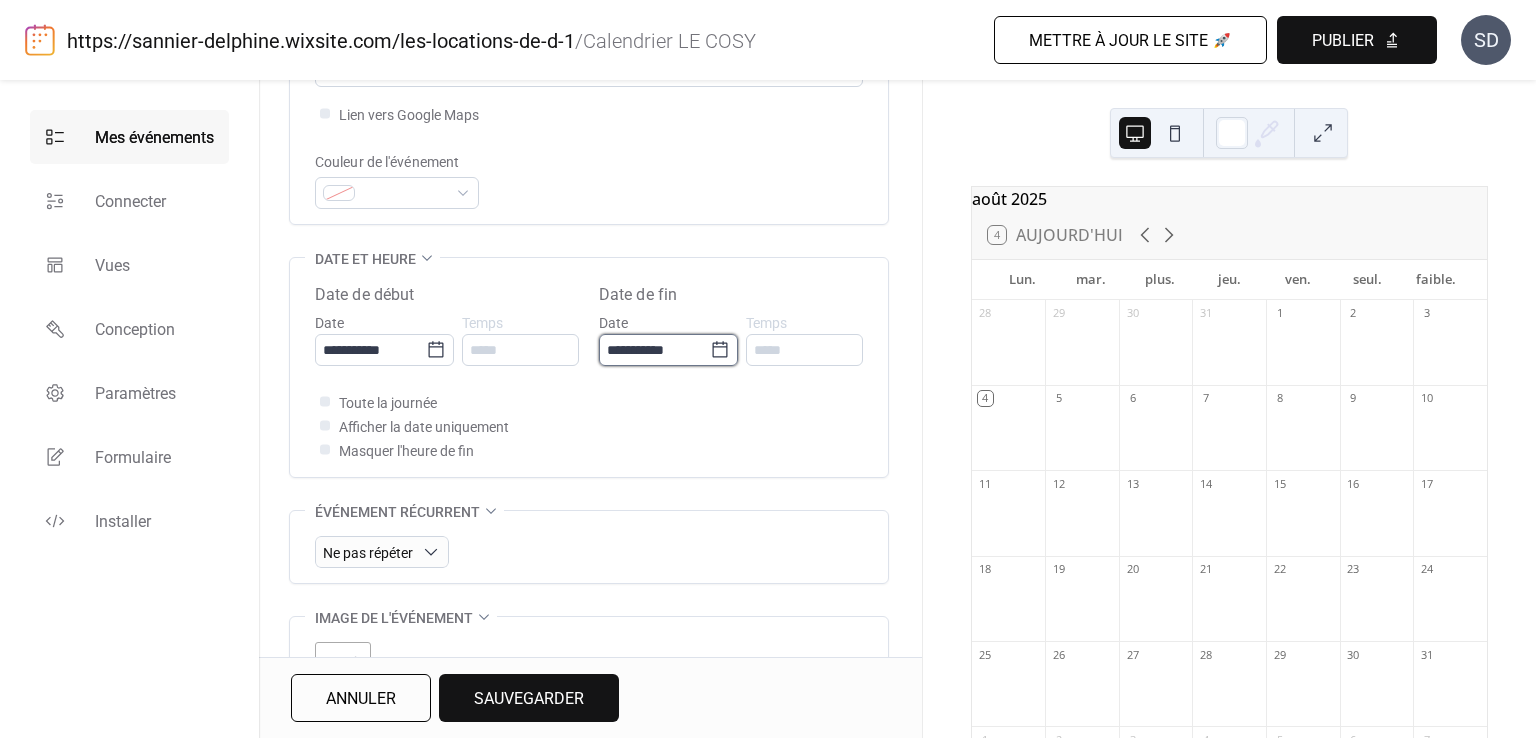 click on "**********" at bounding box center [654, 350] 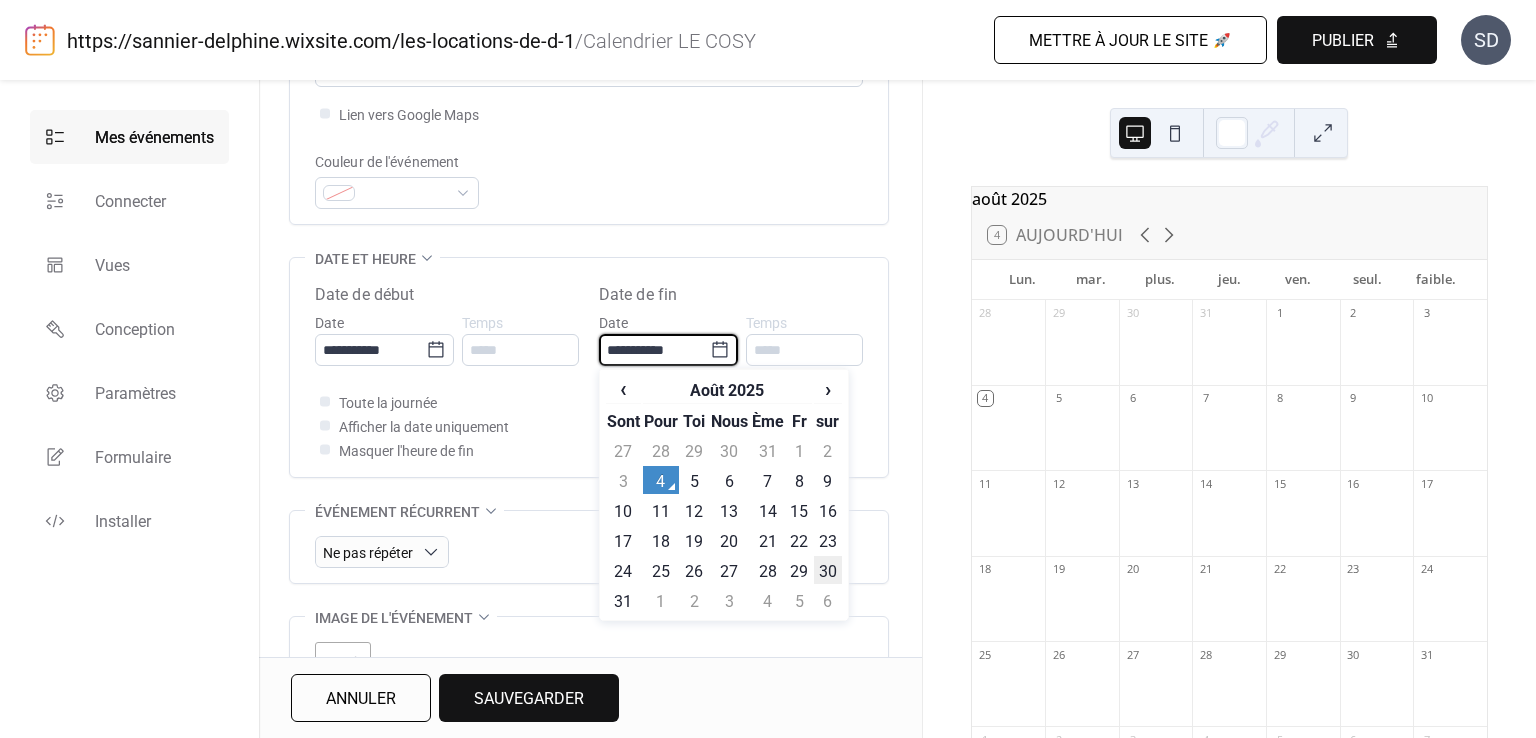 click on "30" at bounding box center [828, 570] 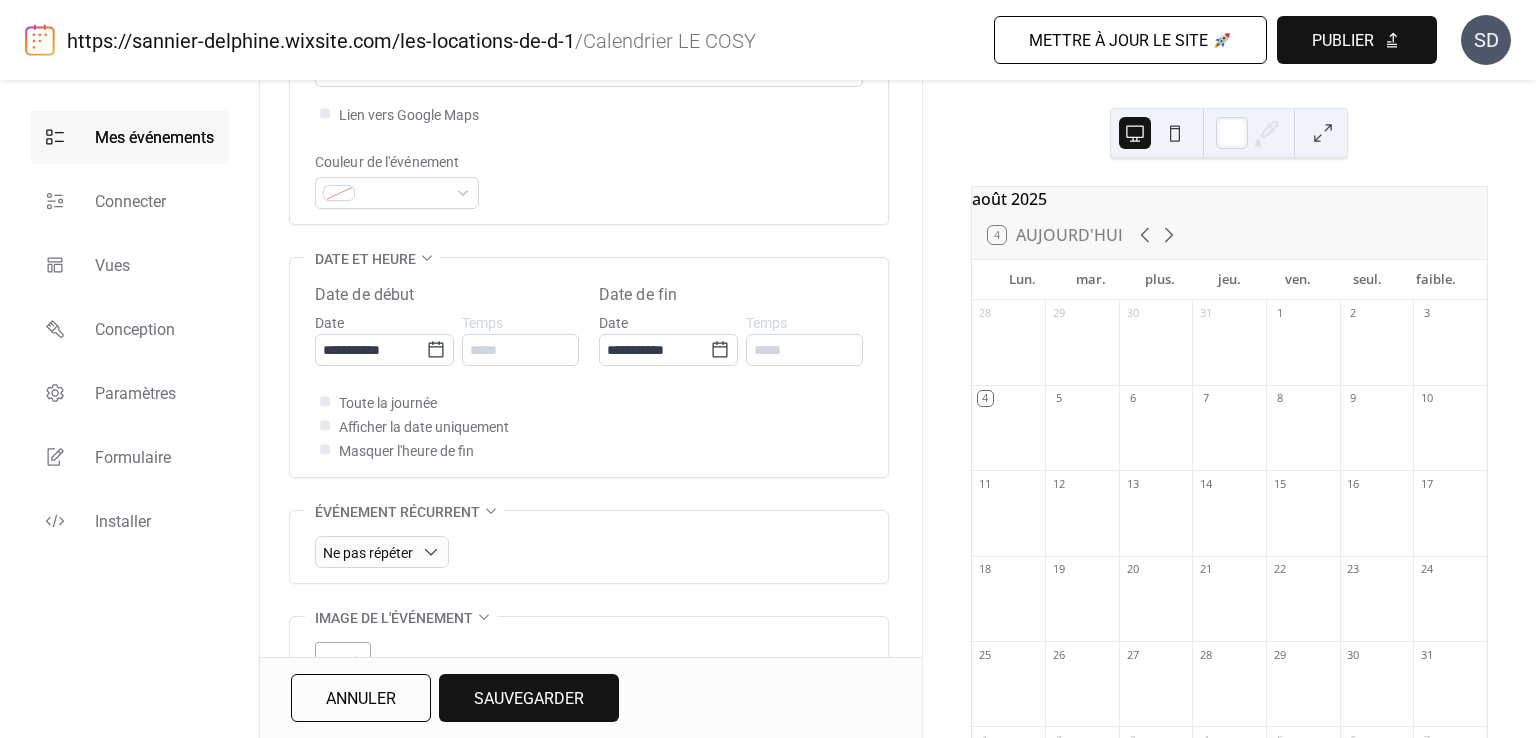type on "**********" 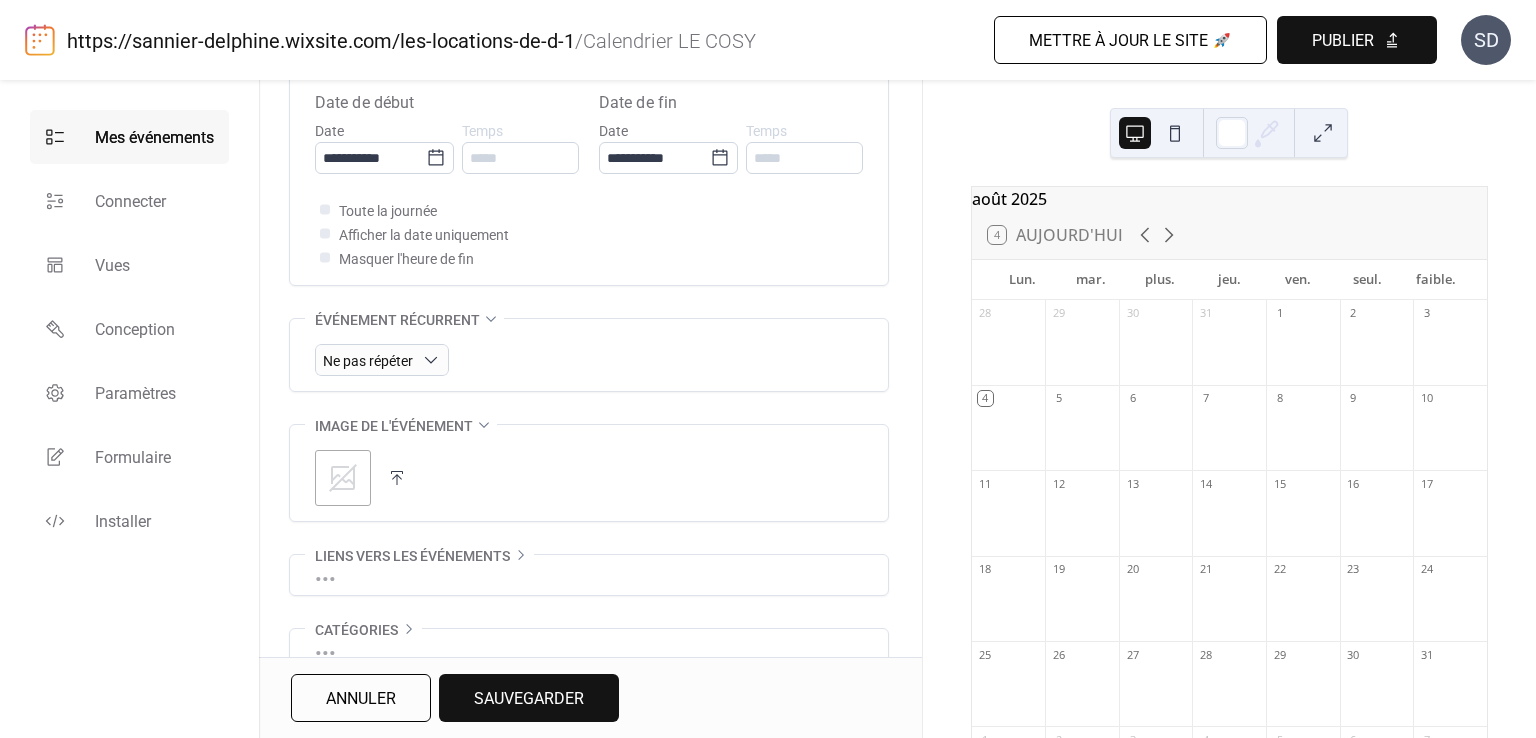 scroll, scrollTop: 816, scrollLeft: 0, axis: vertical 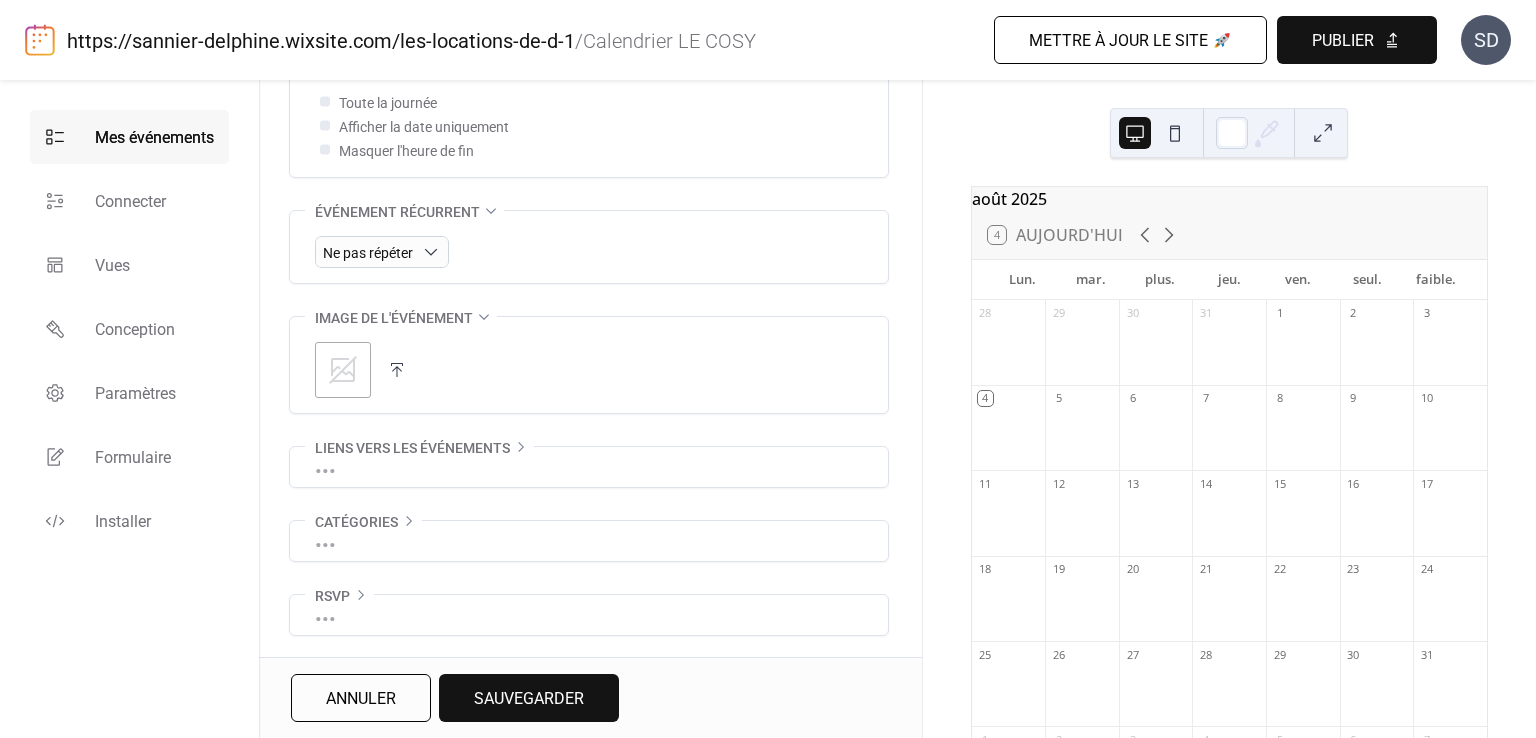 click on "Sauvegarder" at bounding box center [529, 699] 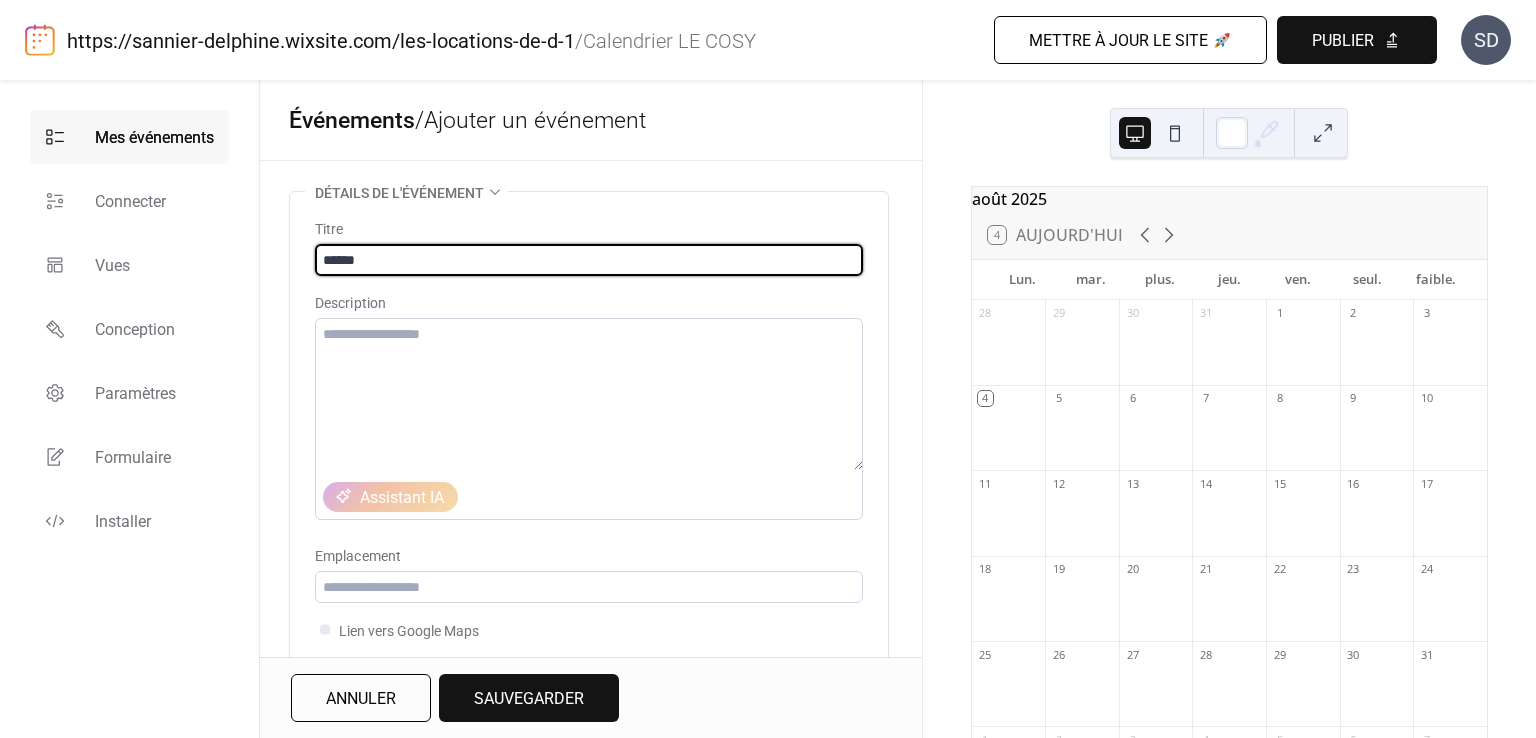 scroll, scrollTop: 56, scrollLeft: 0, axis: vertical 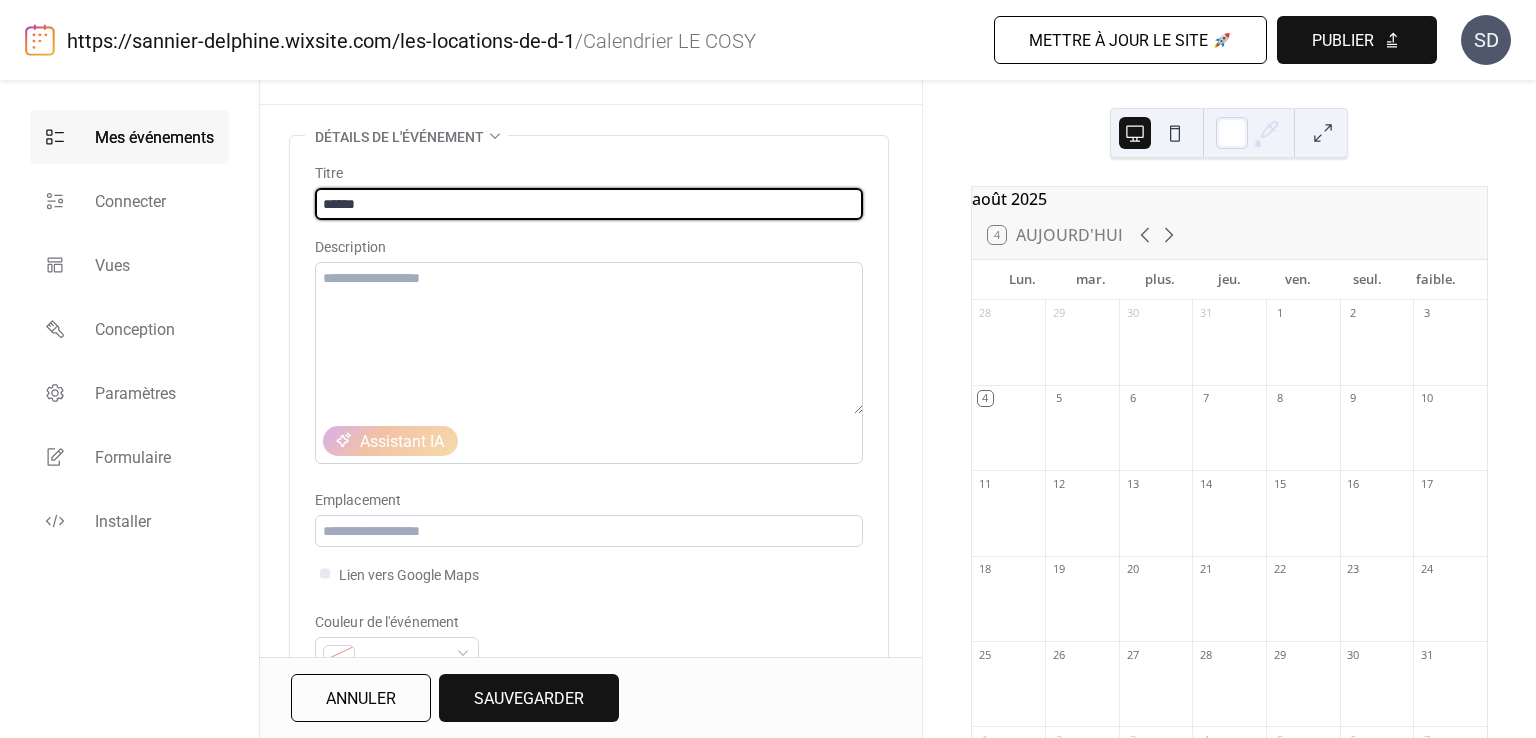 type on "******" 